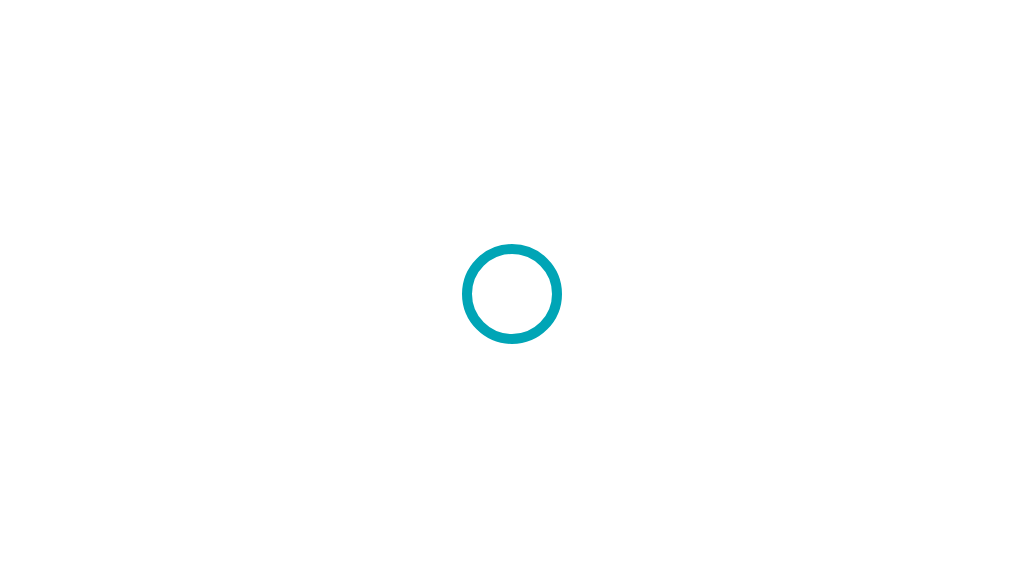 scroll, scrollTop: 0, scrollLeft: 0, axis: both 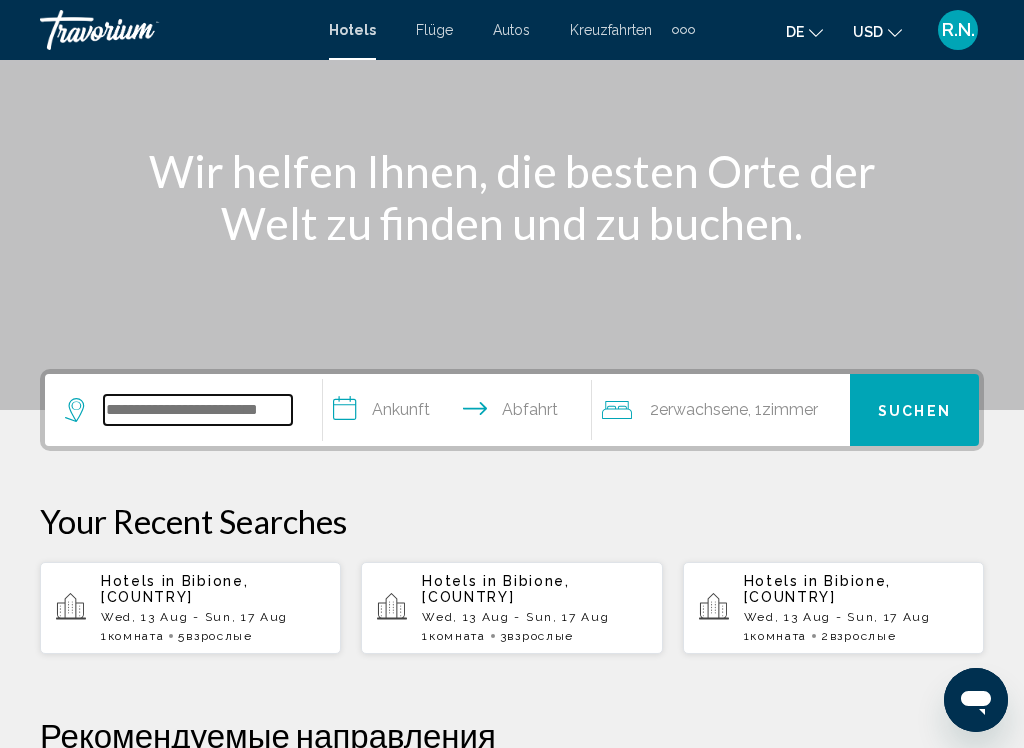 click at bounding box center [198, 410] 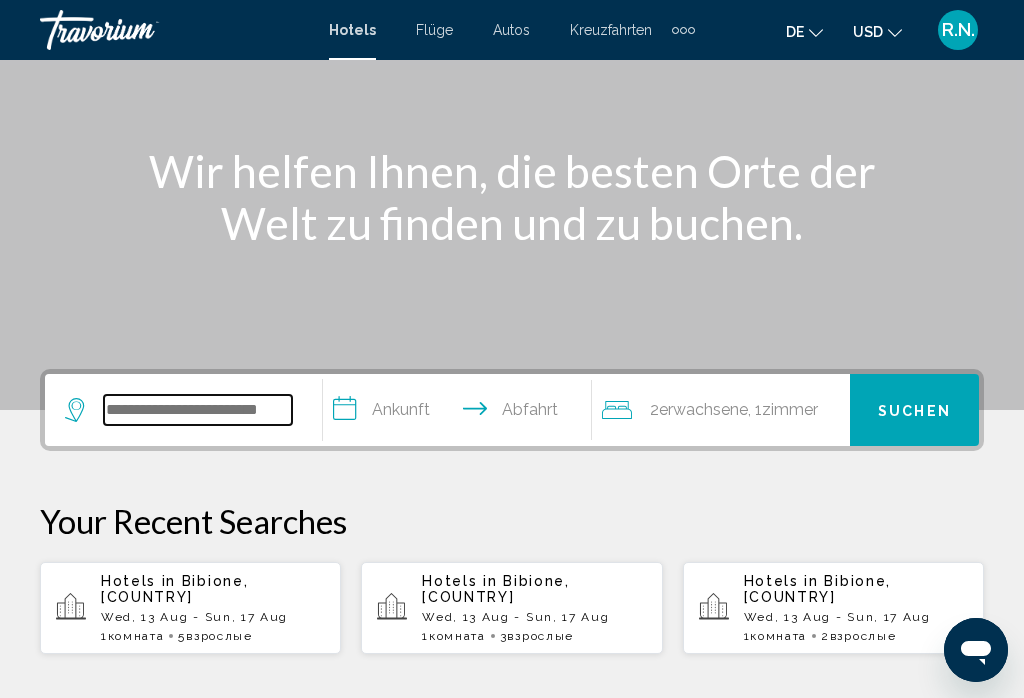 scroll, scrollTop: 189, scrollLeft: 0, axis: vertical 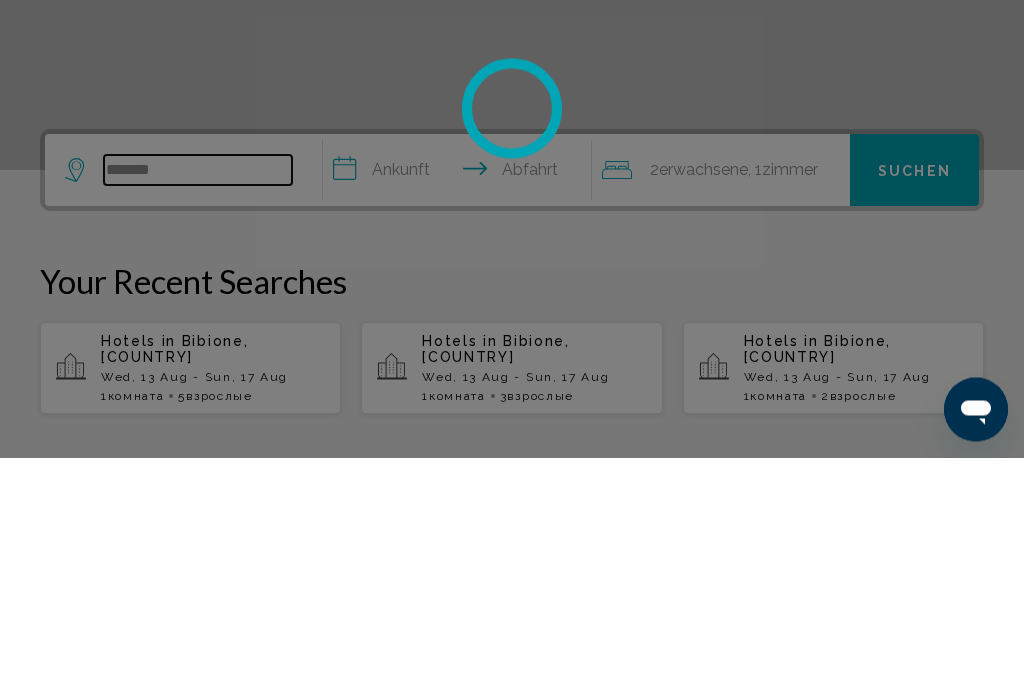 type on "*******" 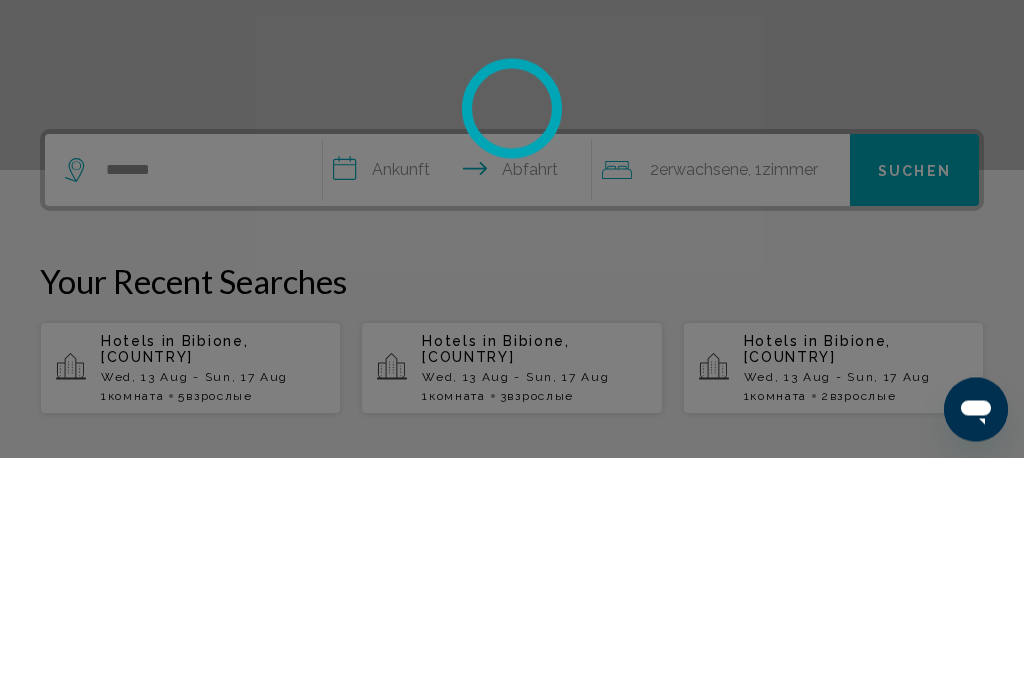 click at bounding box center (512, 349) 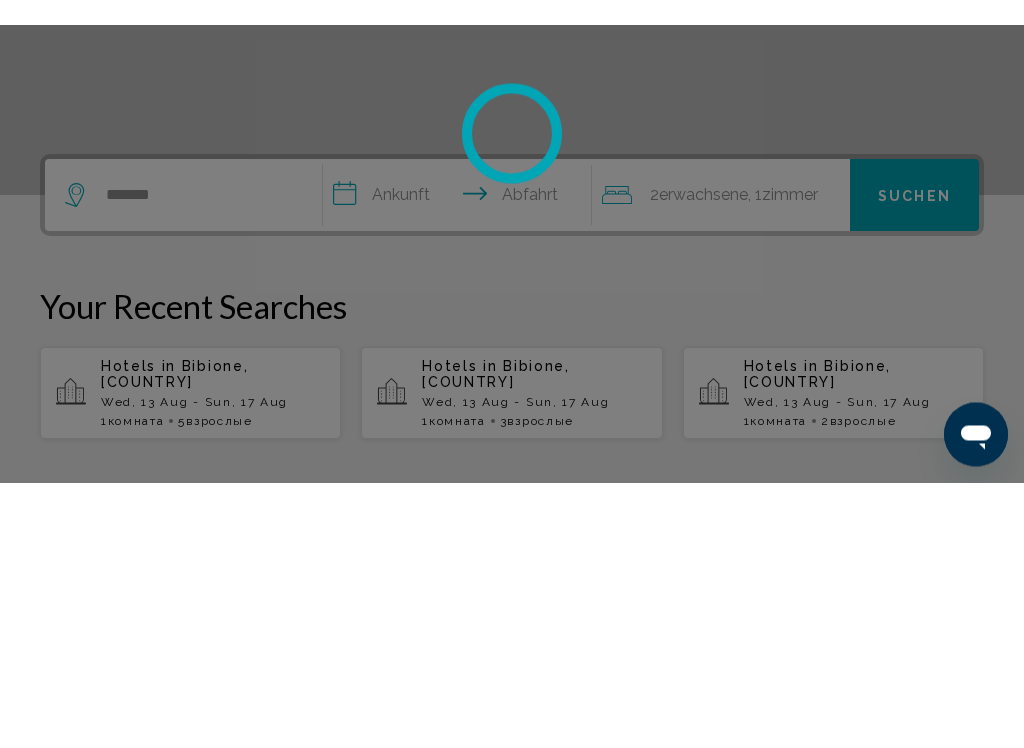 scroll, scrollTop: 430, scrollLeft: 0, axis: vertical 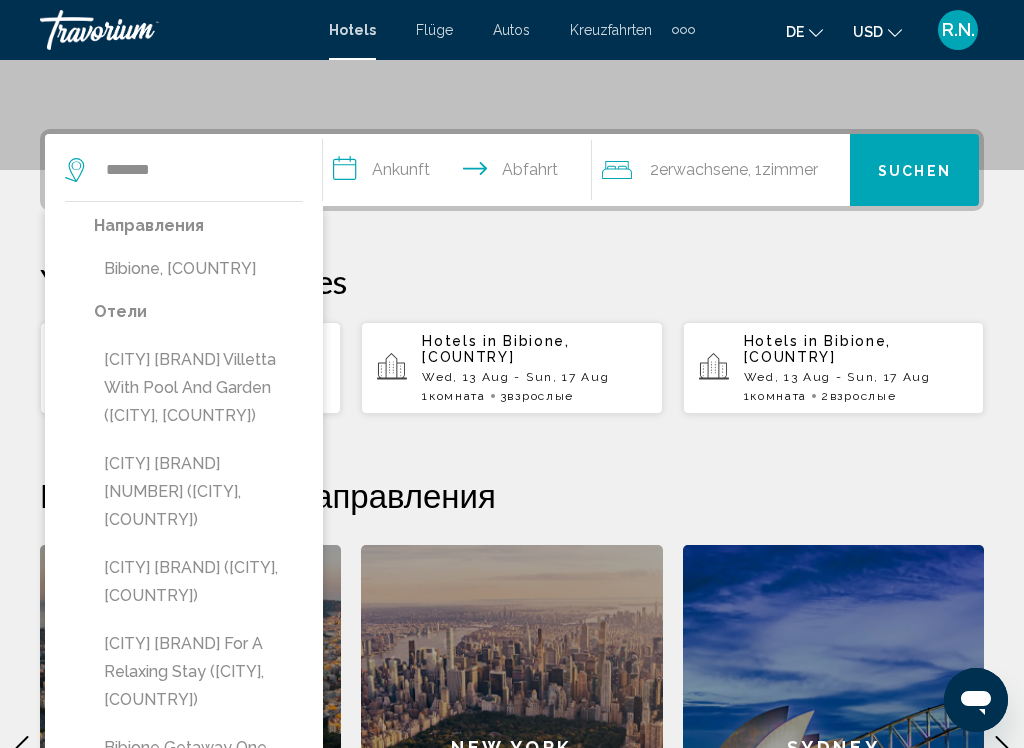click on "Hotels in [CITY], [COUNTRY] [DATE] - [DATE] [NUMBER] [ROOM_TYPE] [NUMBER] [OCCUPANCY] [OCCUPANCY]" at bounding box center (534, 368) 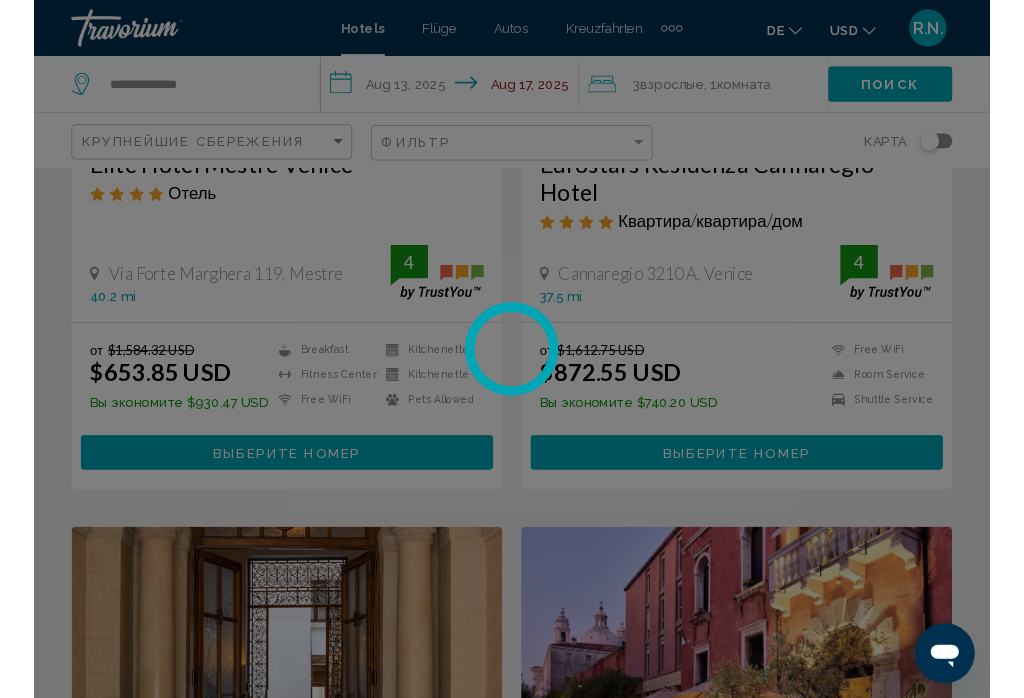 scroll, scrollTop: 0, scrollLeft: 0, axis: both 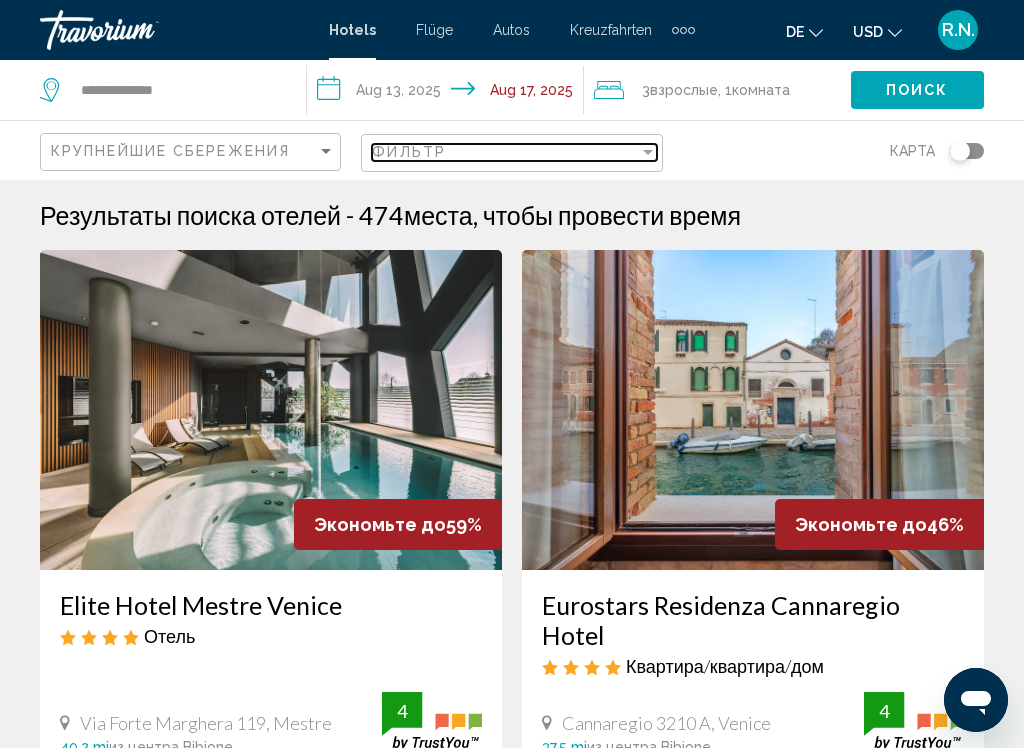 click on "Фильтр" at bounding box center [505, 152] 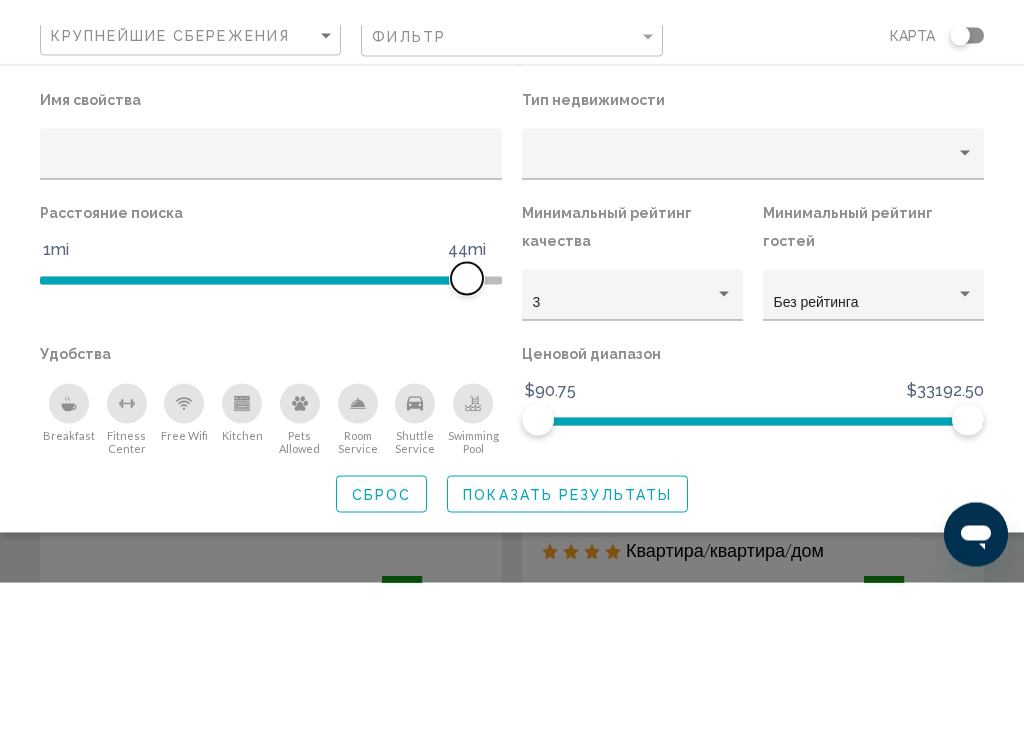 scroll, scrollTop: 141, scrollLeft: 0, axis: vertical 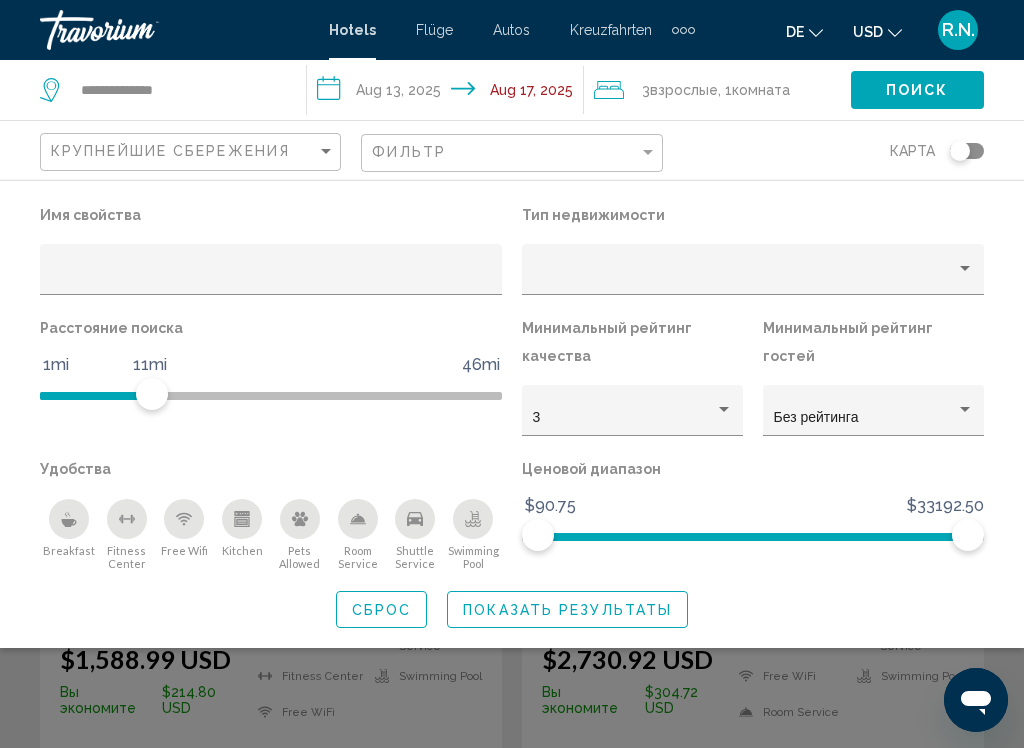 click 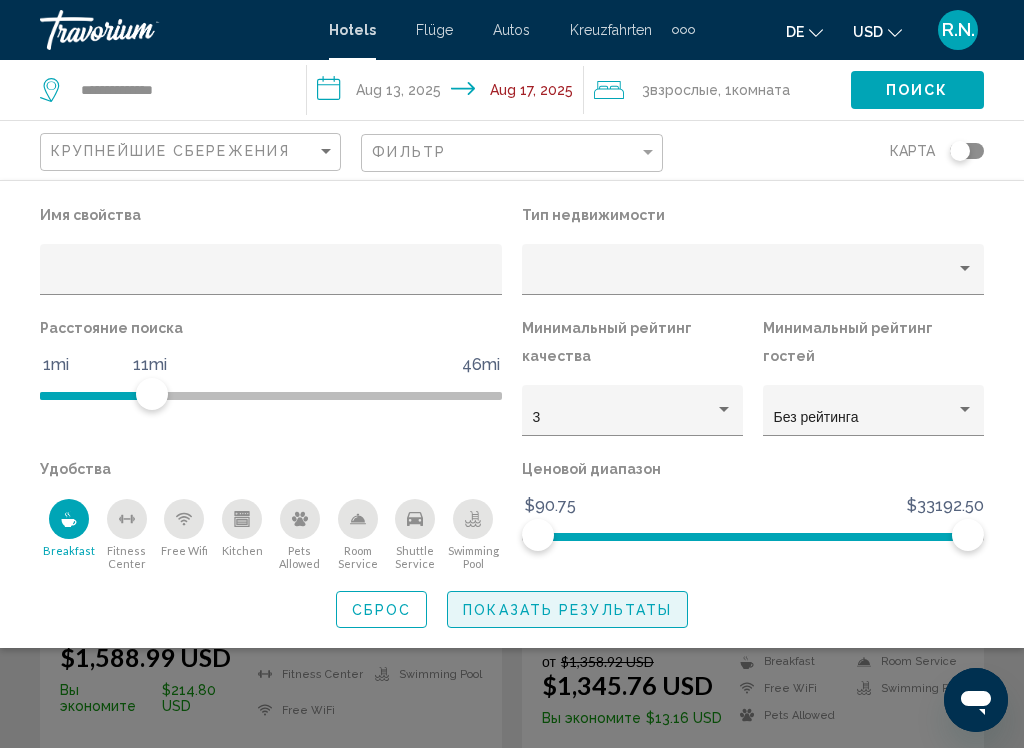 click on "Показать результаты" 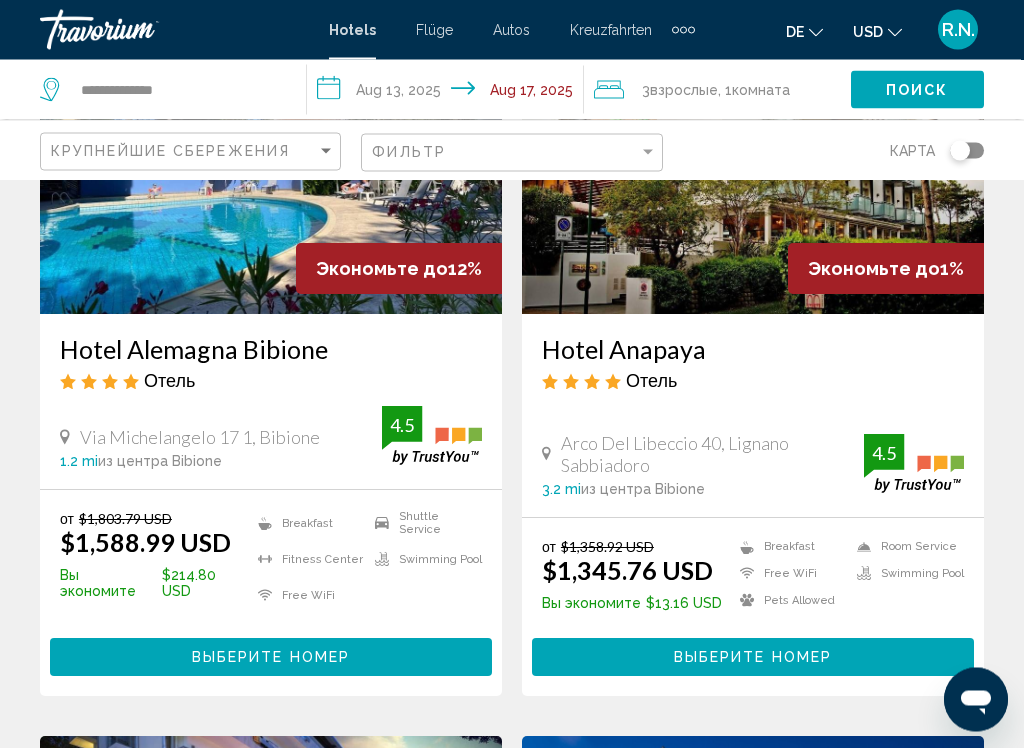 scroll, scrollTop: 245, scrollLeft: 0, axis: vertical 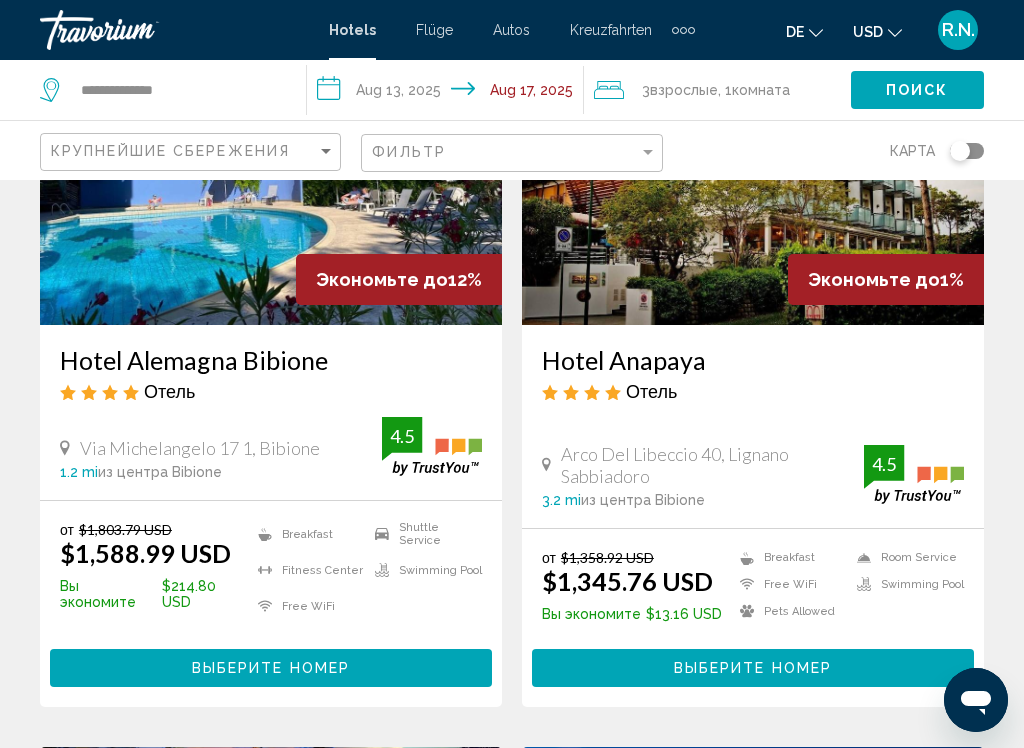 click on "USD" 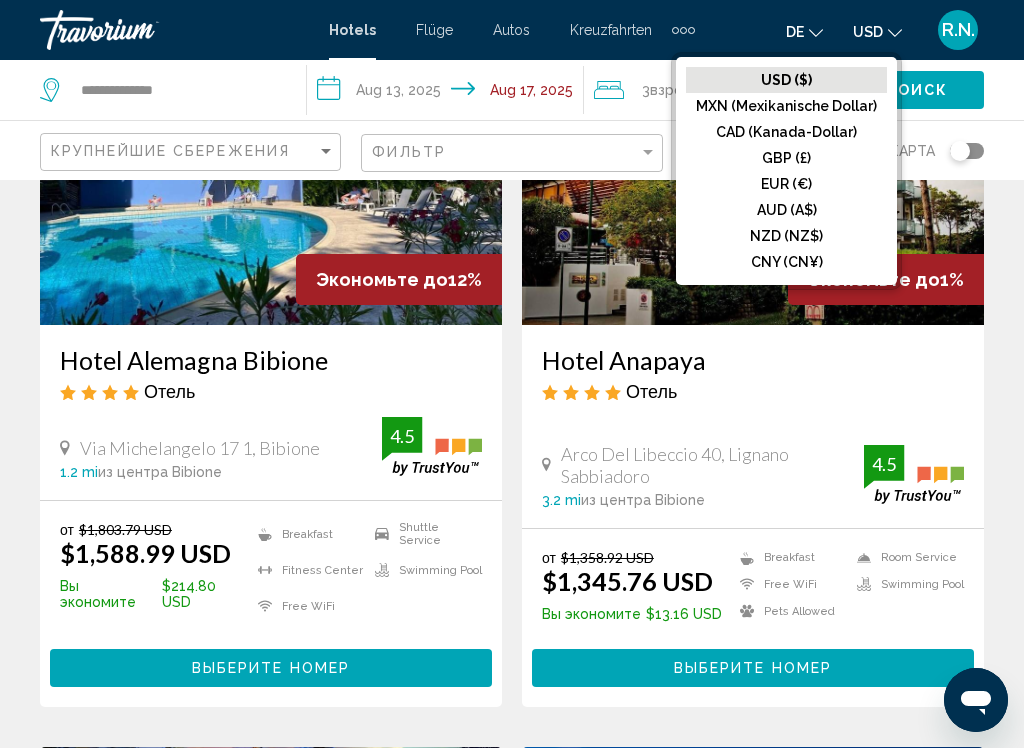 click on "EUR (€)" 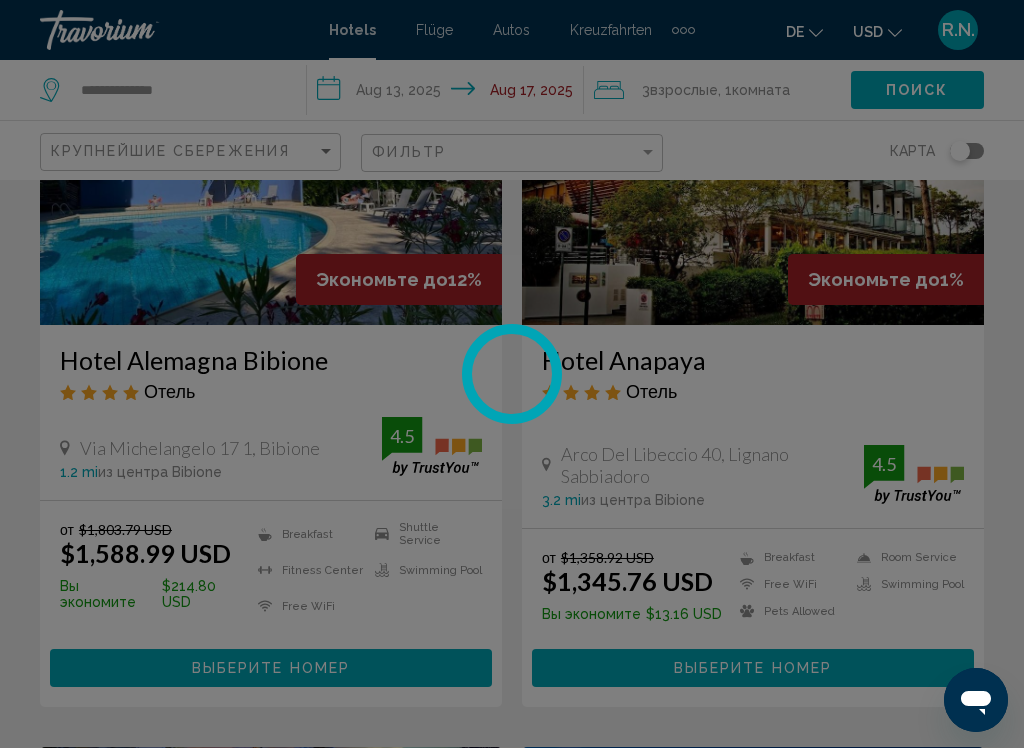 scroll, scrollTop: 59, scrollLeft: 0, axis: vertical 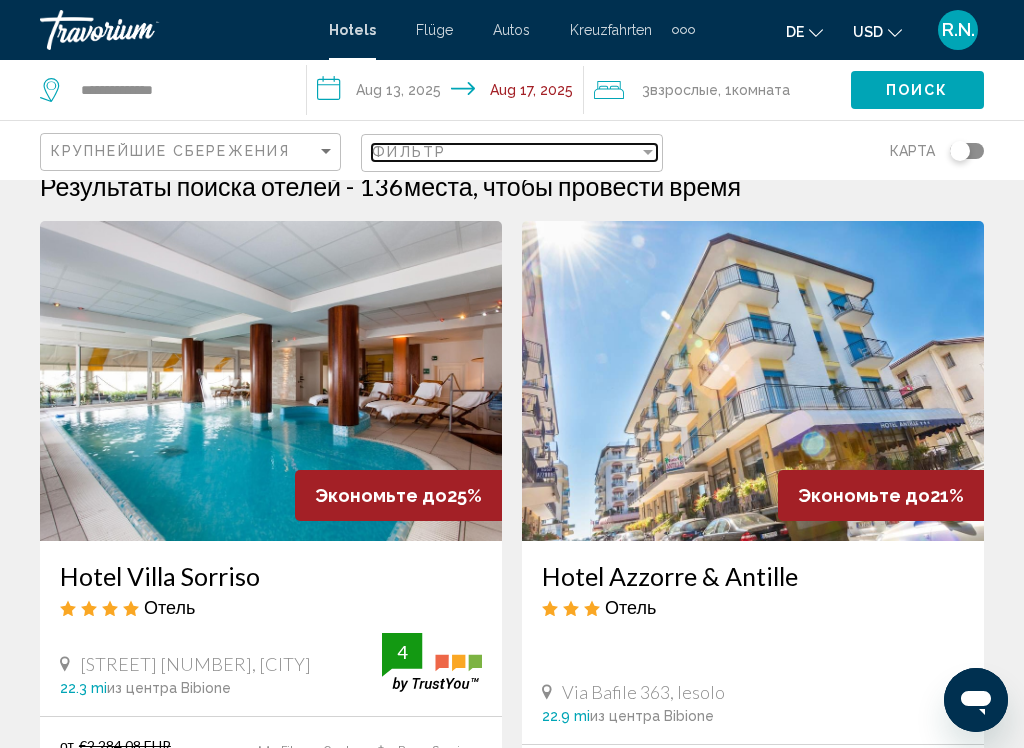 click on "Фильтр" at bounding box center (505, 152) 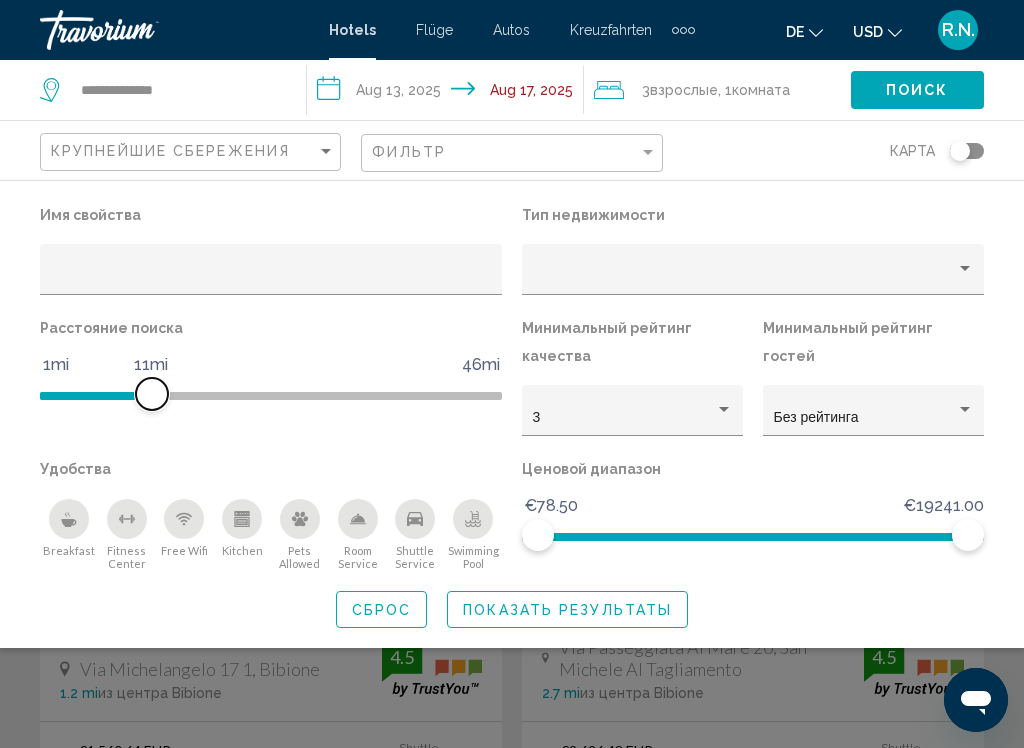 scroll, scrollTop: 27, scrollLeft: 0, axis: vertical 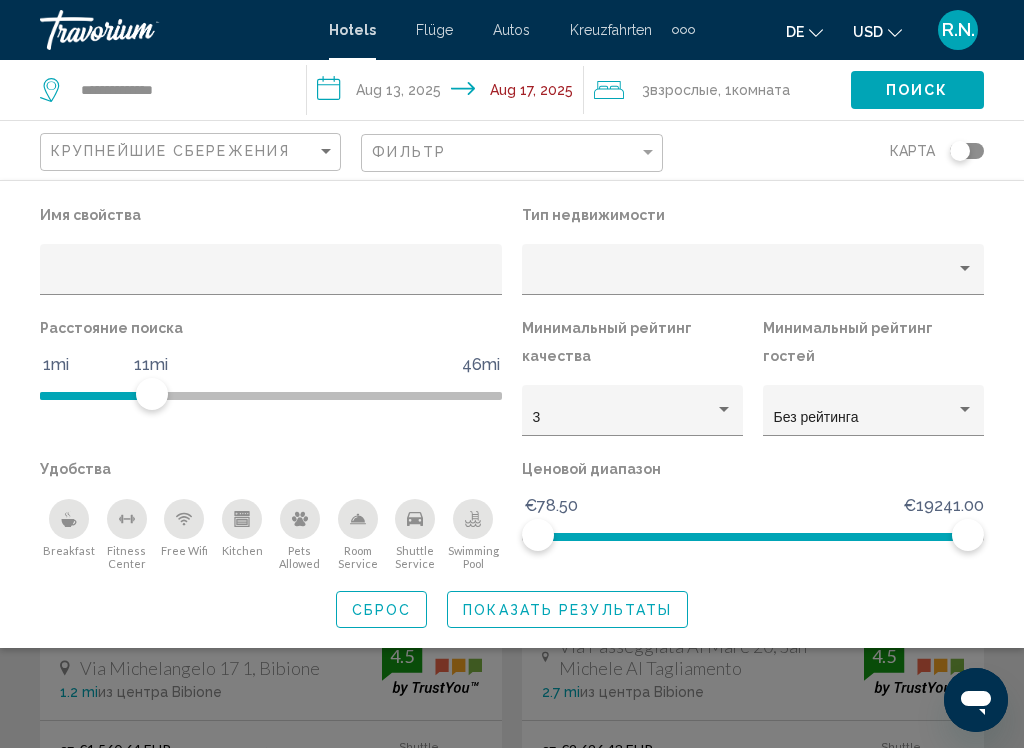 click 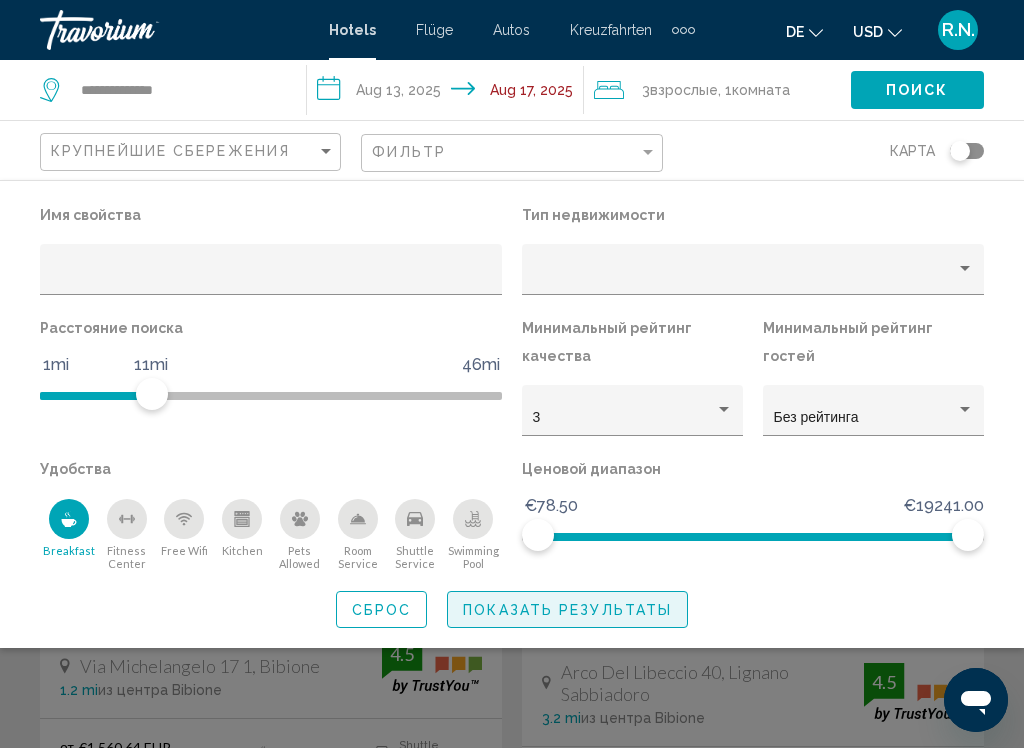 click on "Показать результаты" 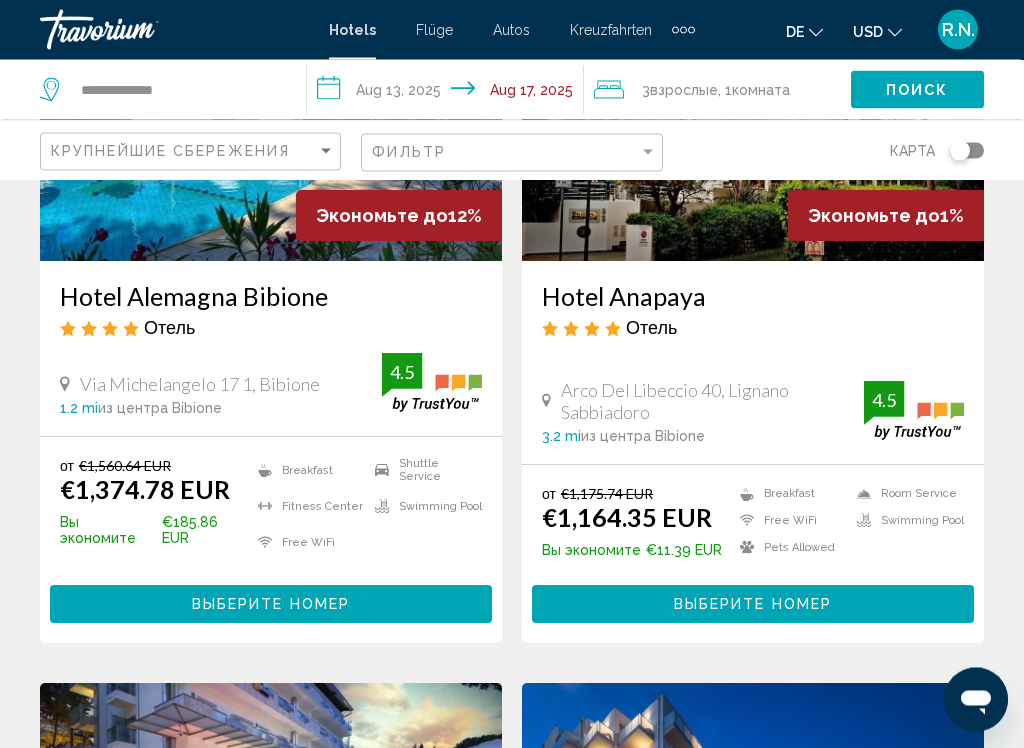 scroll, scrollTop: 312, scrollLeft: 0, axis: vertical 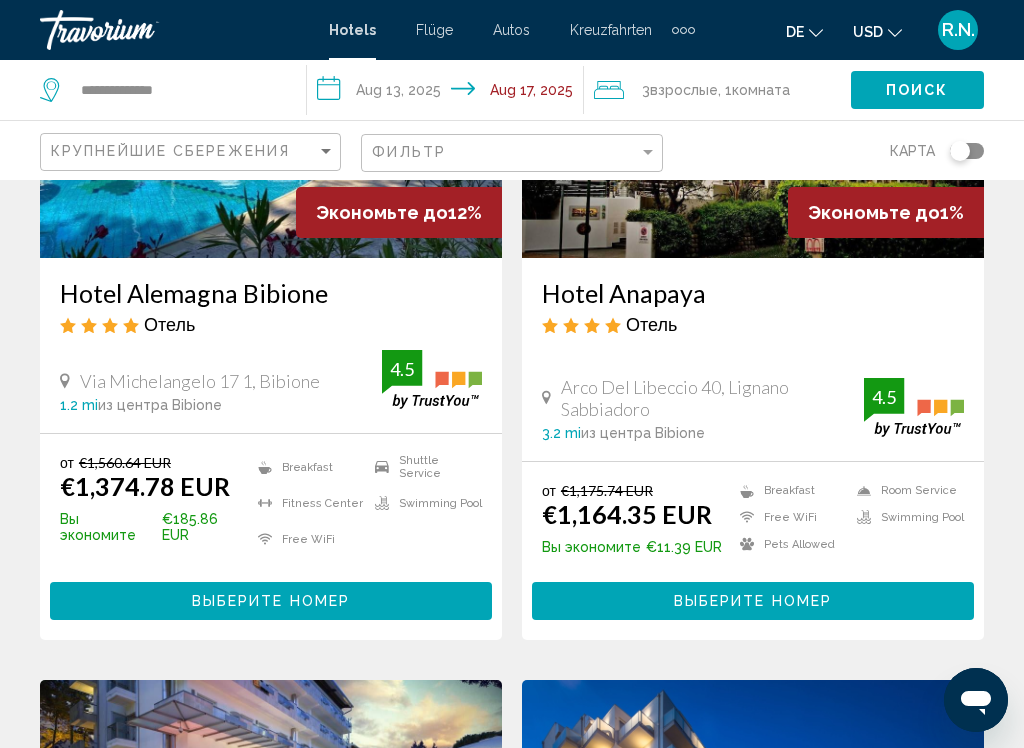 click on "3  Взрослый Взрослые" 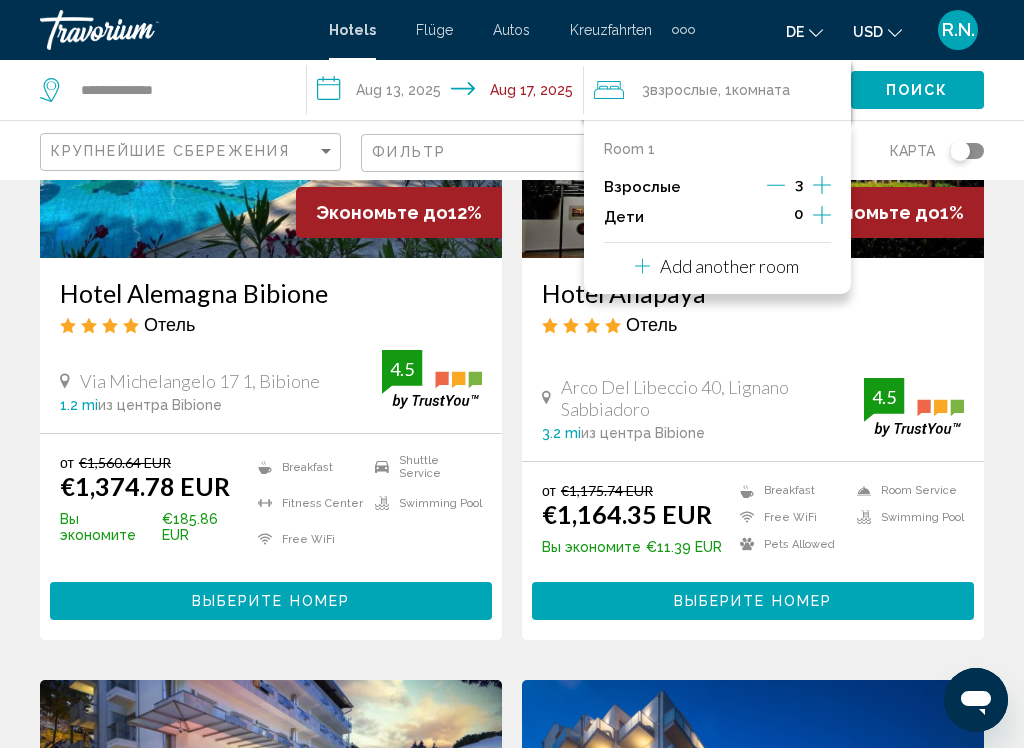 click 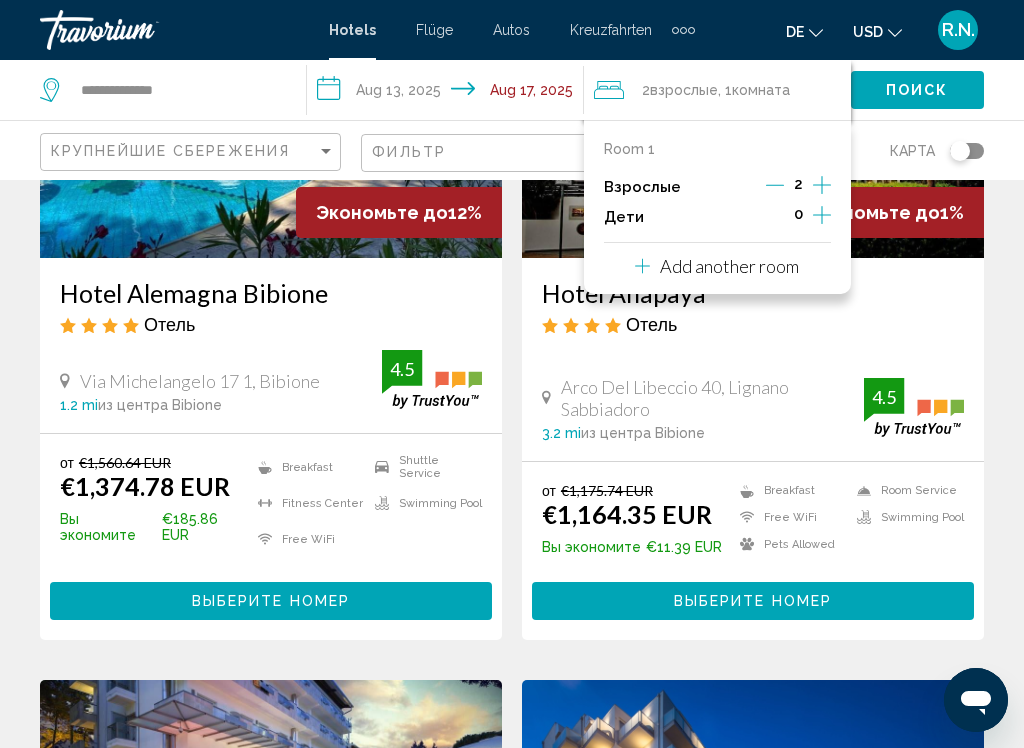 click on "Add another room" at bounding box center [729, 266] 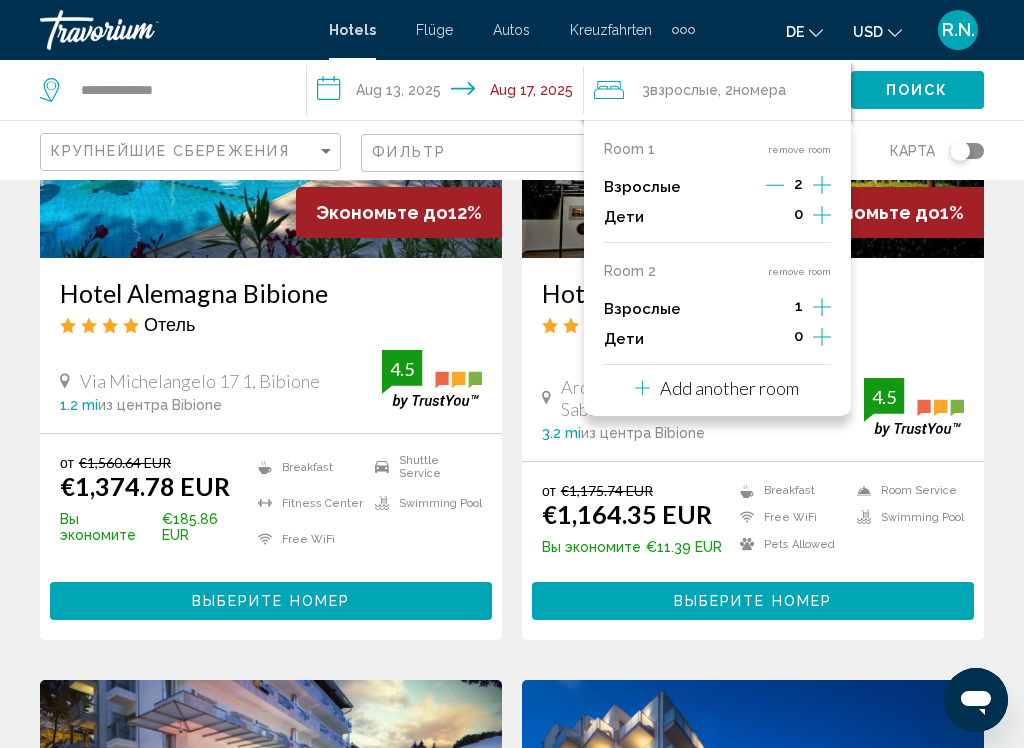 click 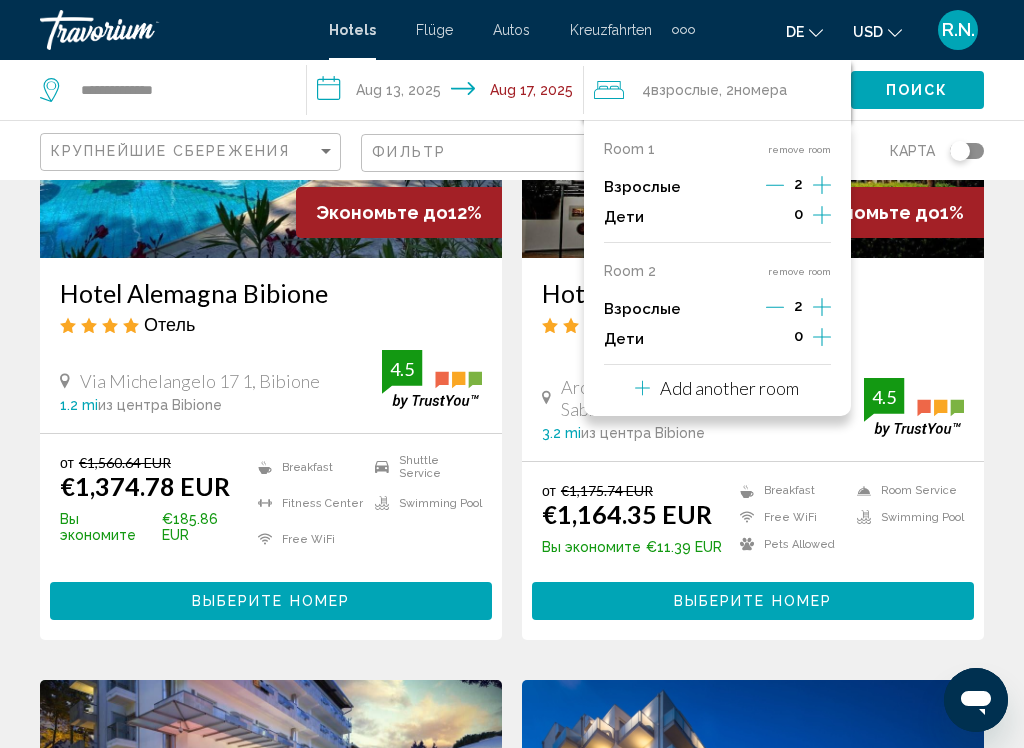 click on "Поиск" 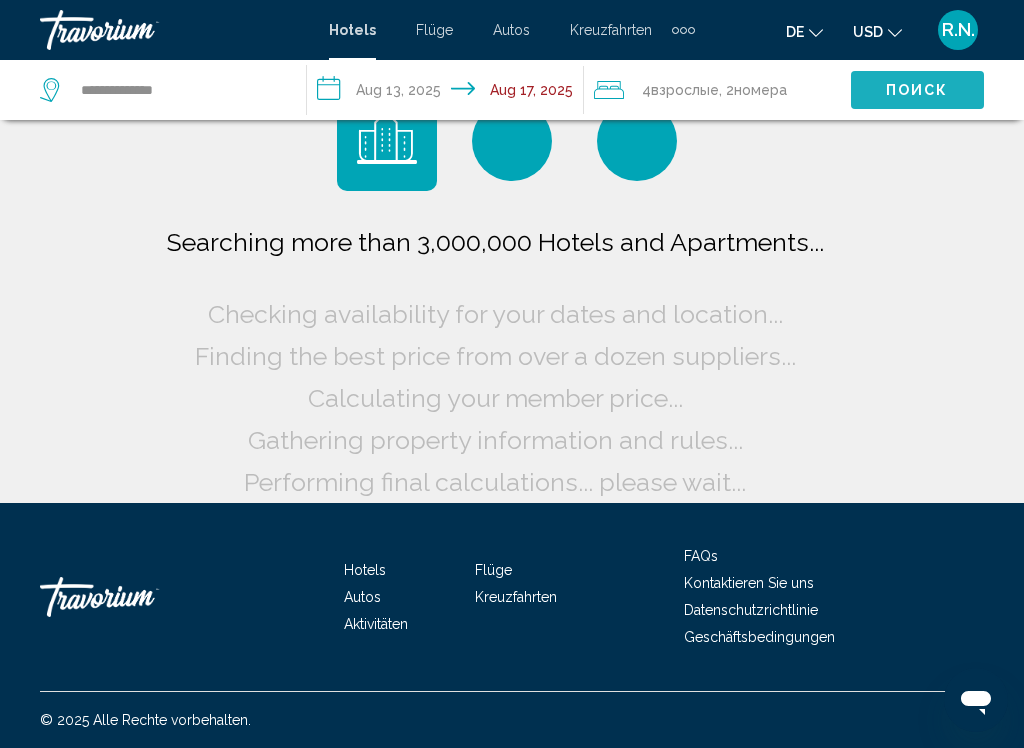 scroll, scrollTop: 59, scrollLeft: 0, axis: vertical 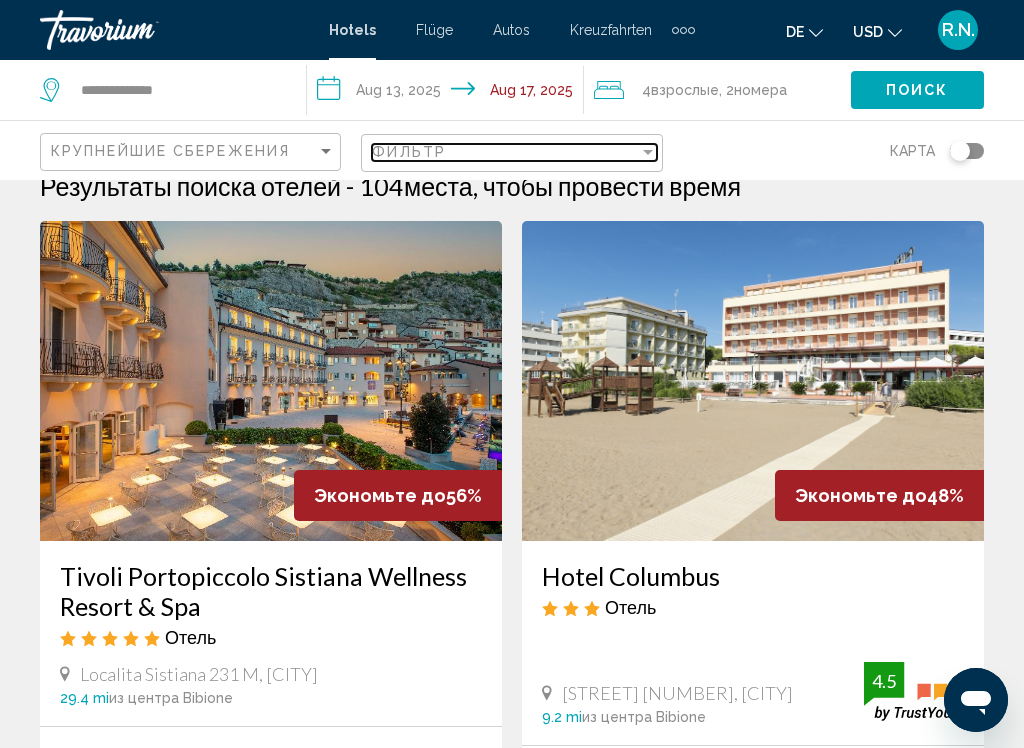 click on "Фильтр" at bounding box center [505, 152] 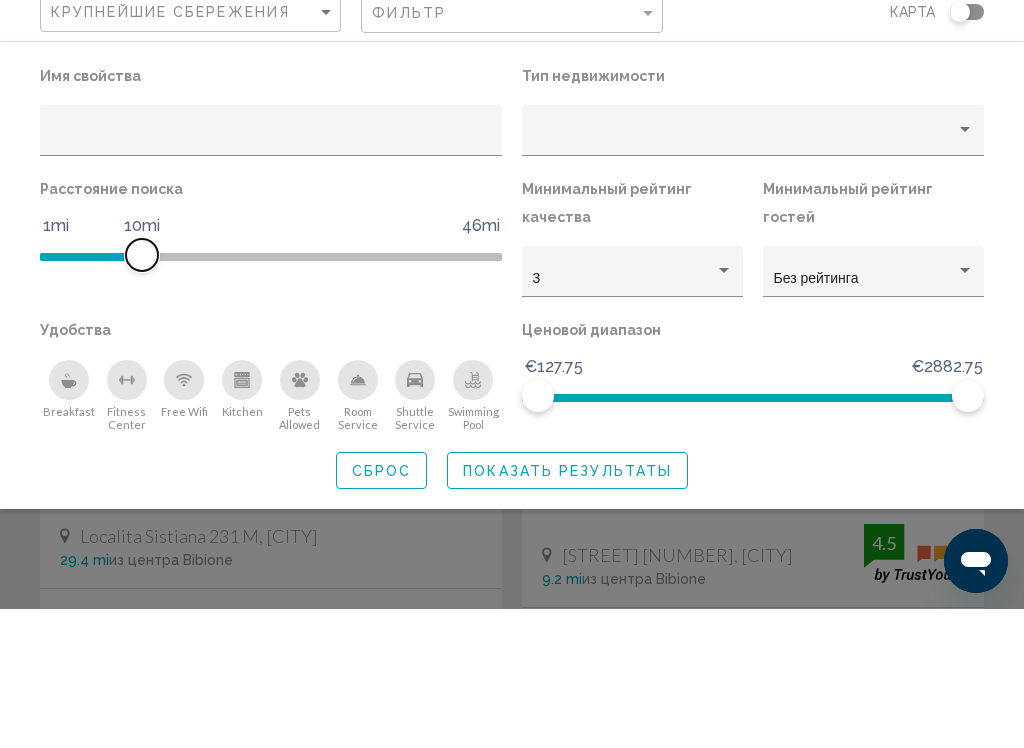 scroll, scrollTop: 27, scrollLeft: 0, axis: vertical 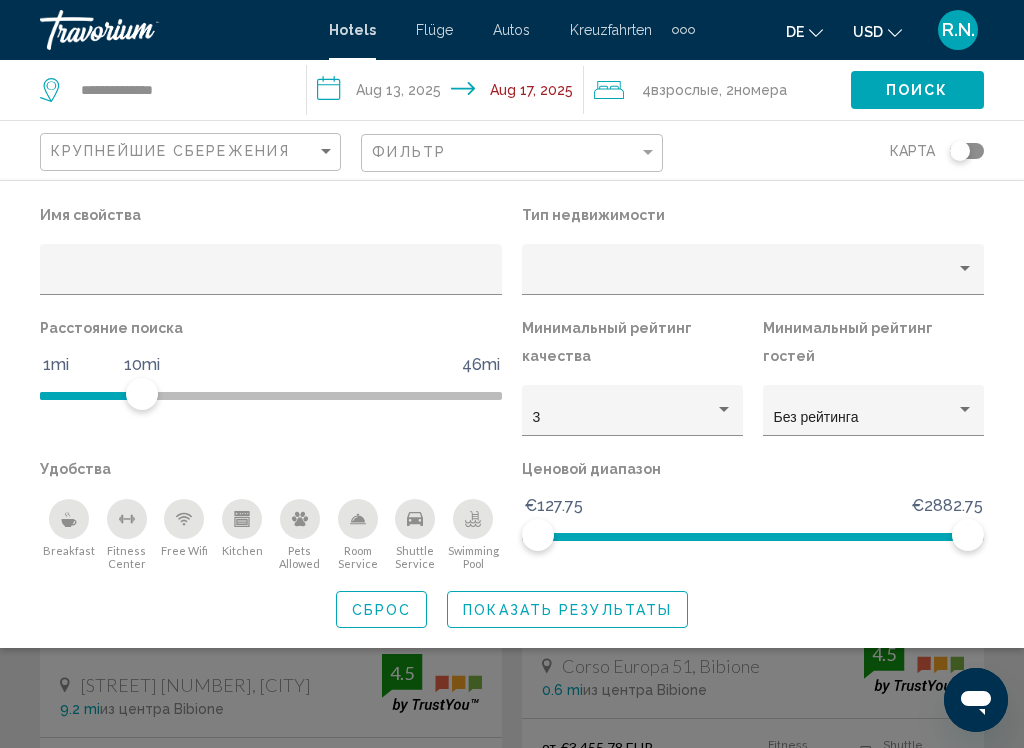 click 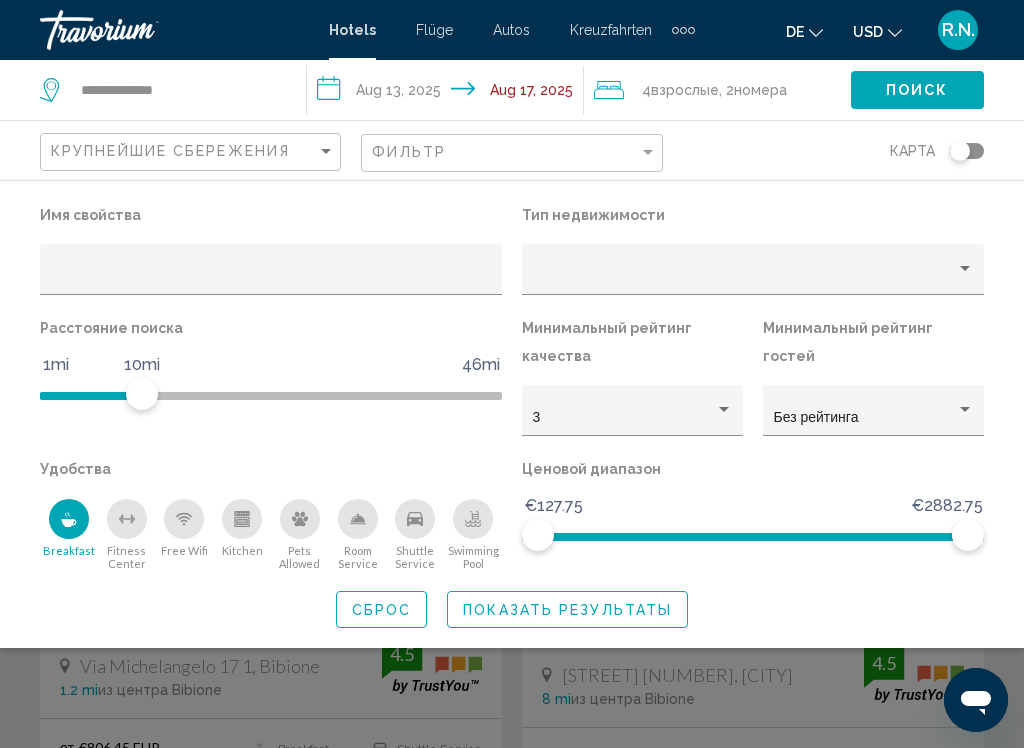 click on "Показать результаты" 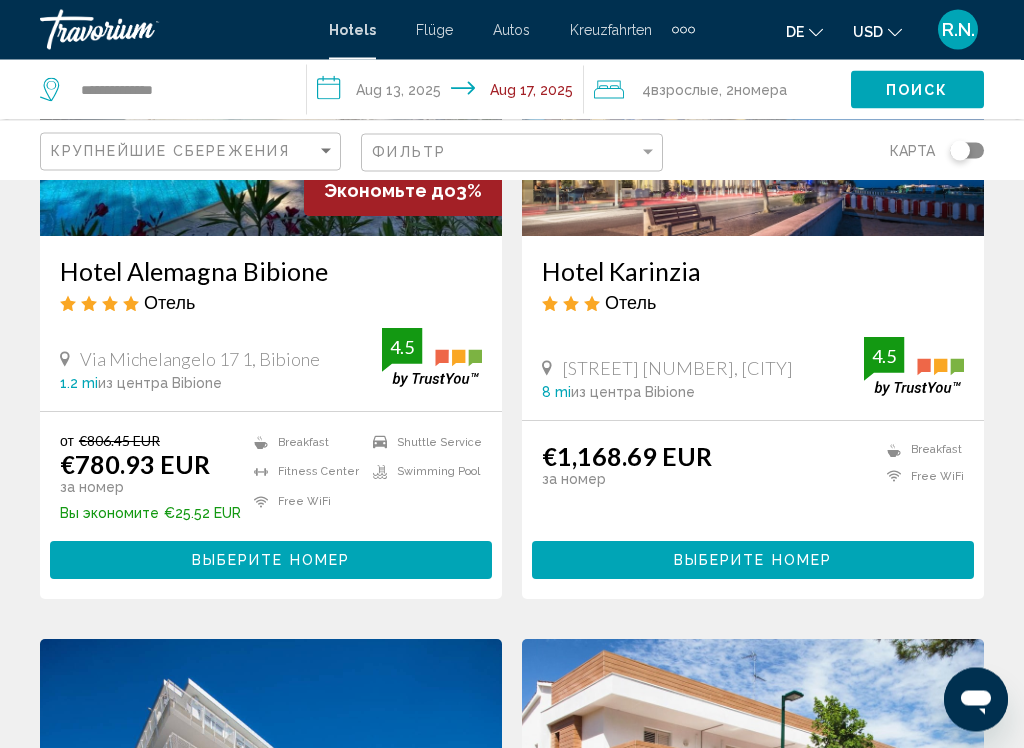 scroll, scrollTop: 334, scrollLeft: 0, axis: vertical 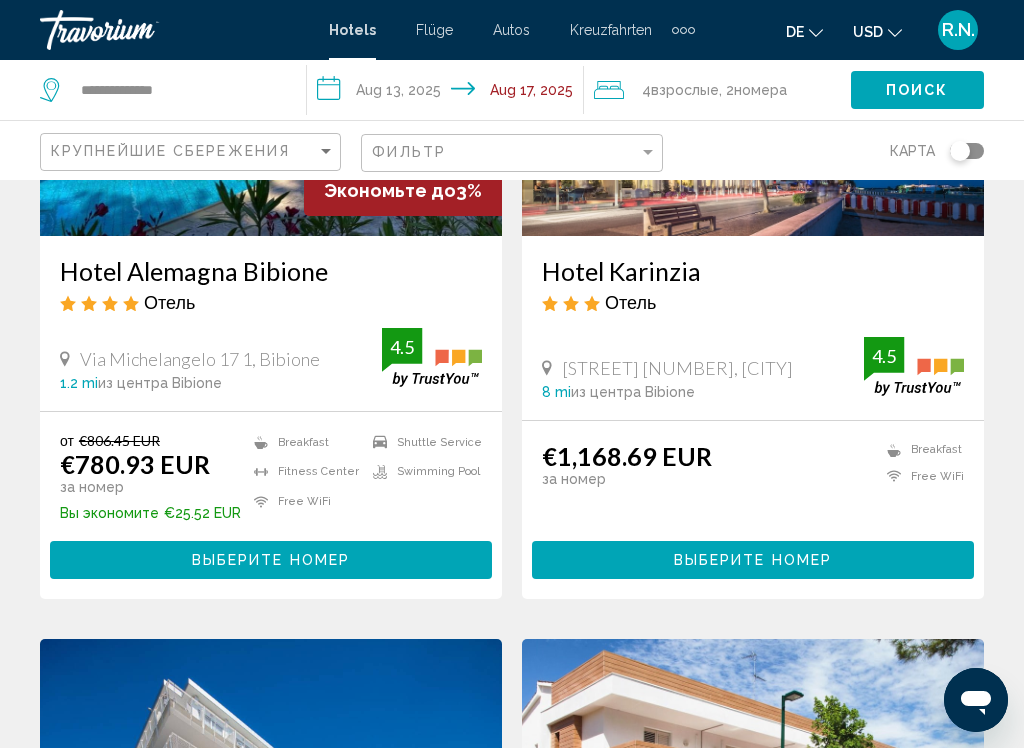 click on "Выберите номер" at bounding box center (271, 561) 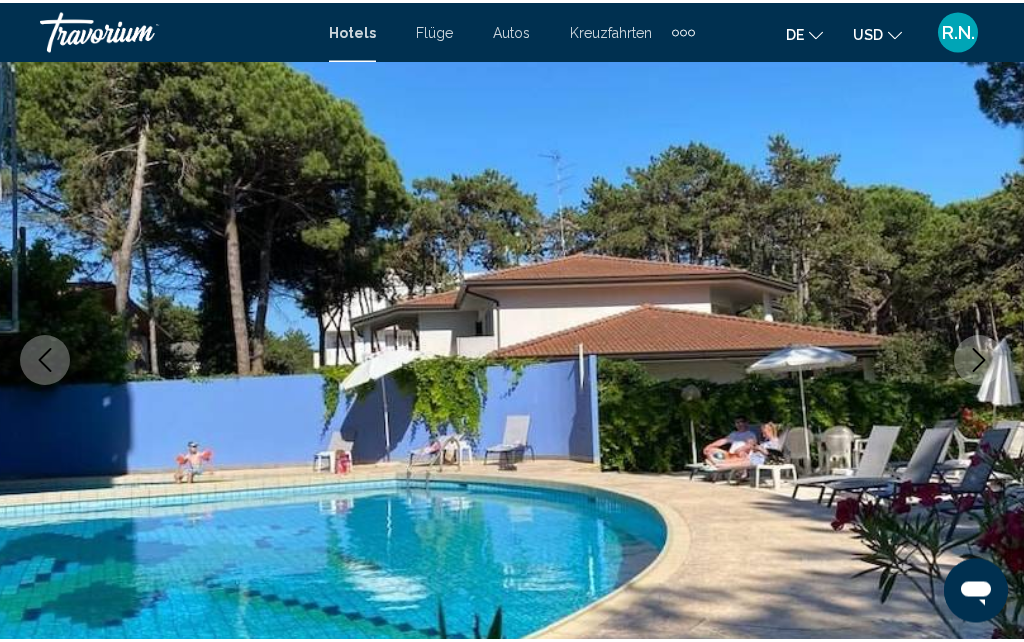 scroll, scrollTop: 0, scrollLeft: 0, axis: both 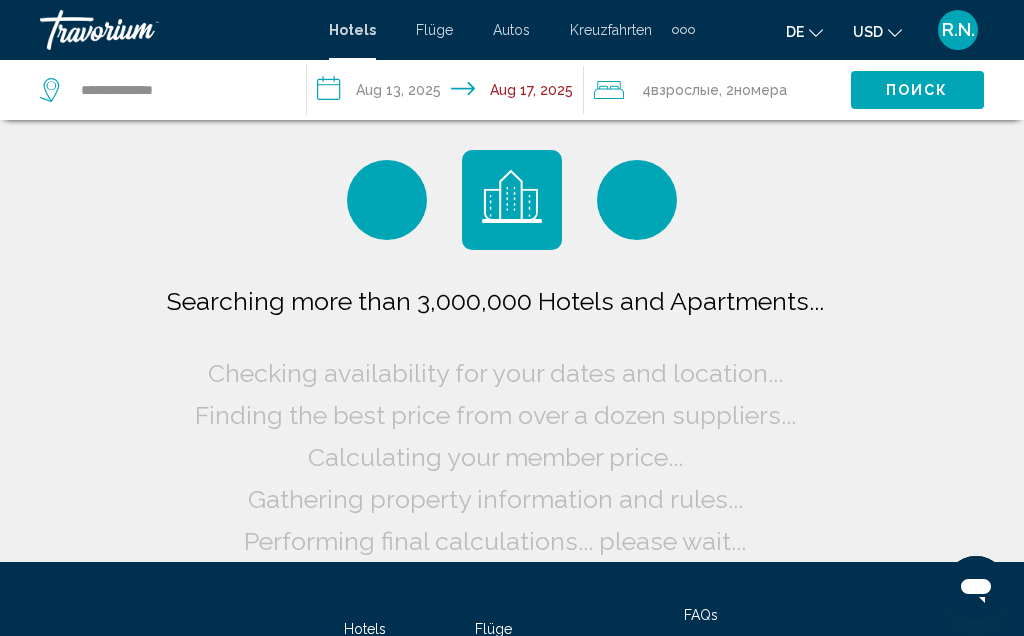 click on "Взрослые" 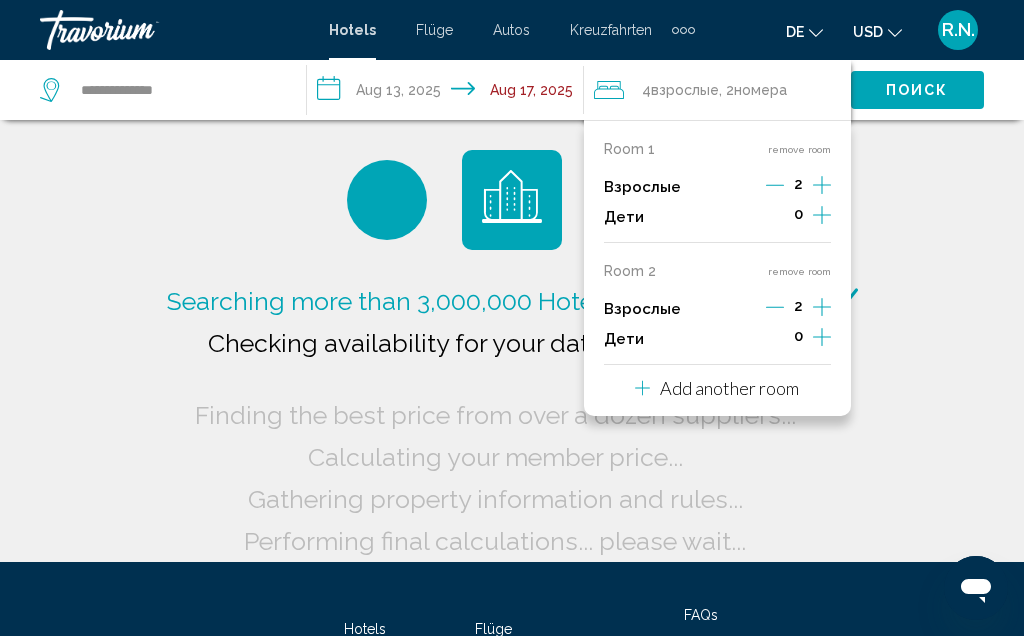 click 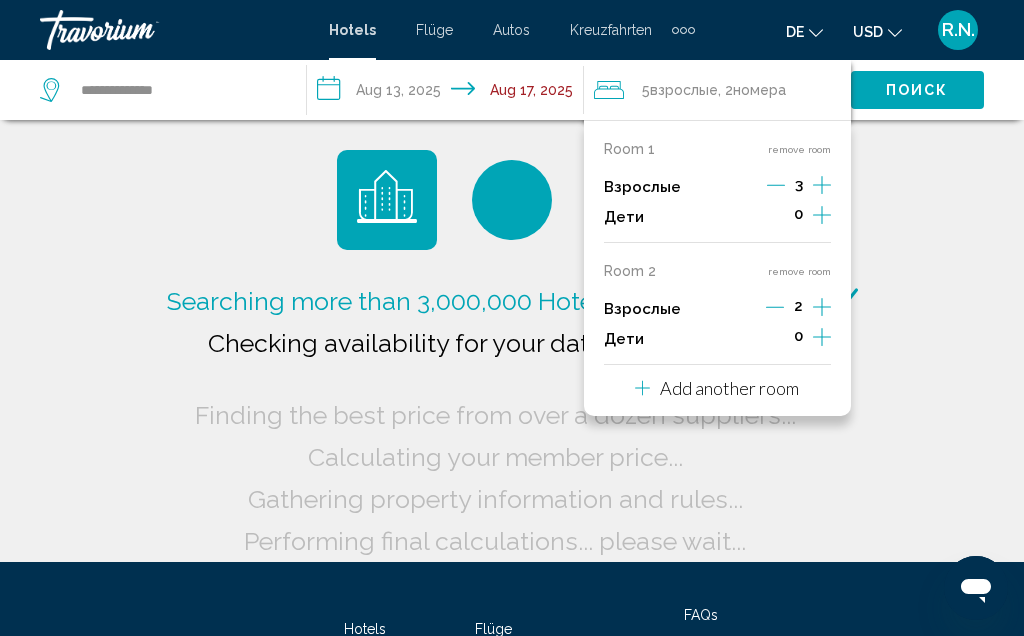 click 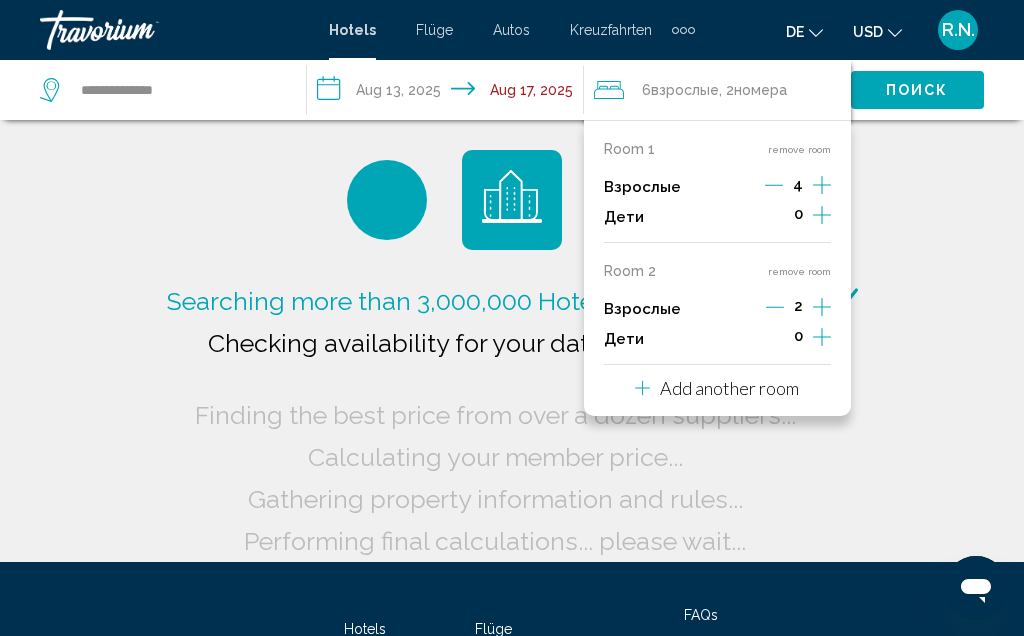 click 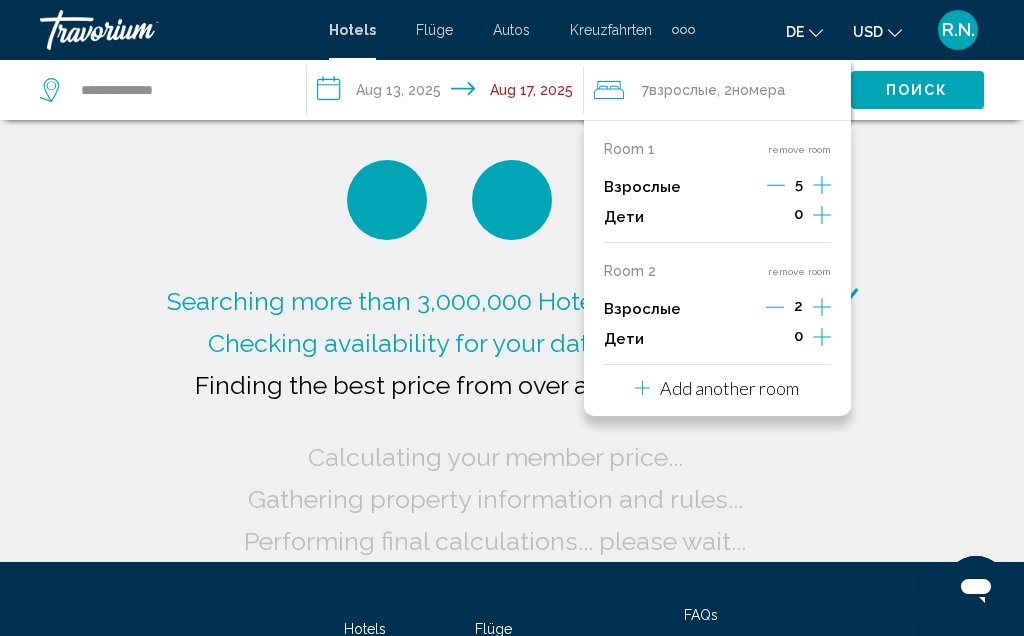 click on "remove room" at bounding box center [799, 271] 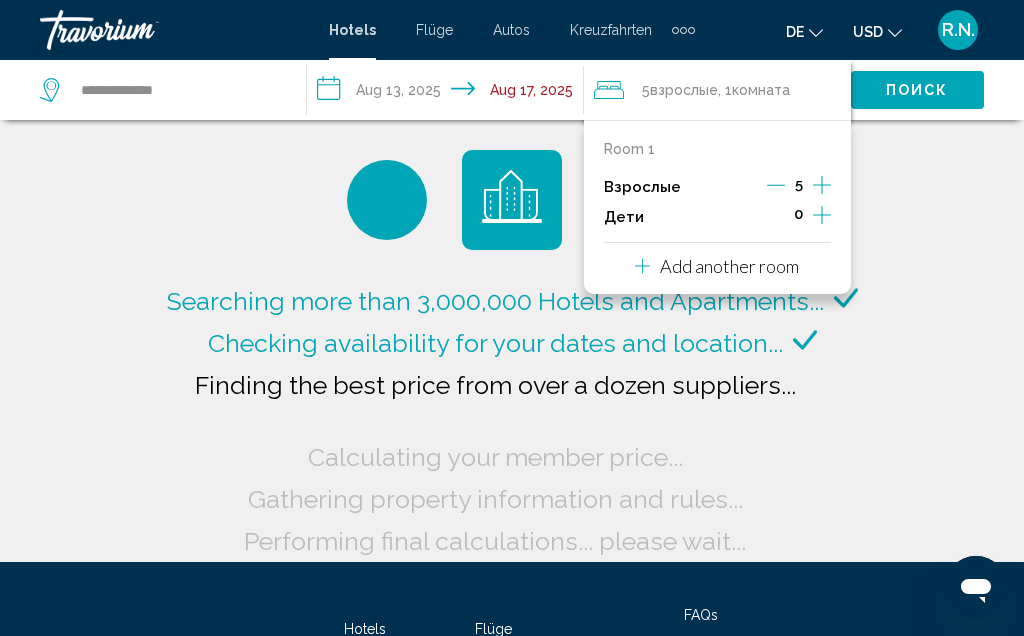 click on "Поиск" 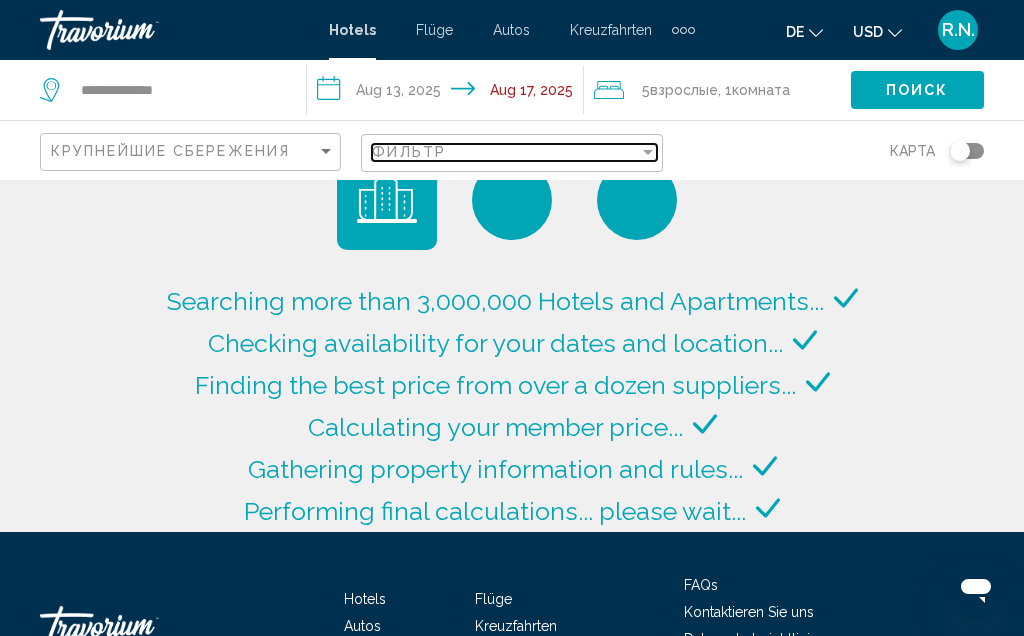 click on "Фильтр" at bounding box center [505, 152] 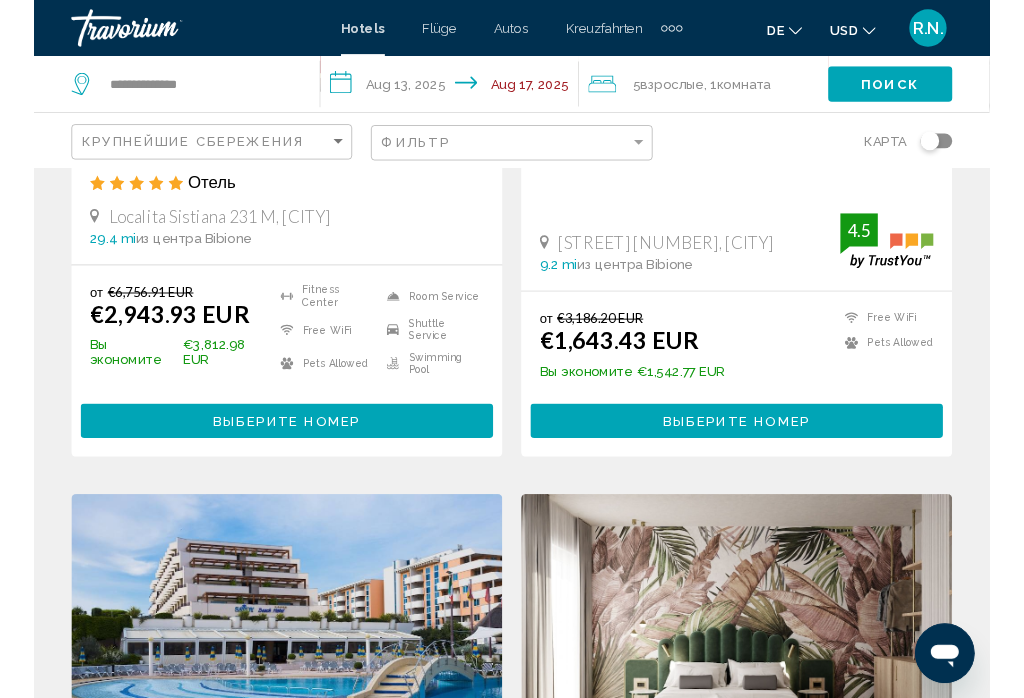 scroll, scrollTop: 359, scrollLeft: 0, axis: vertical 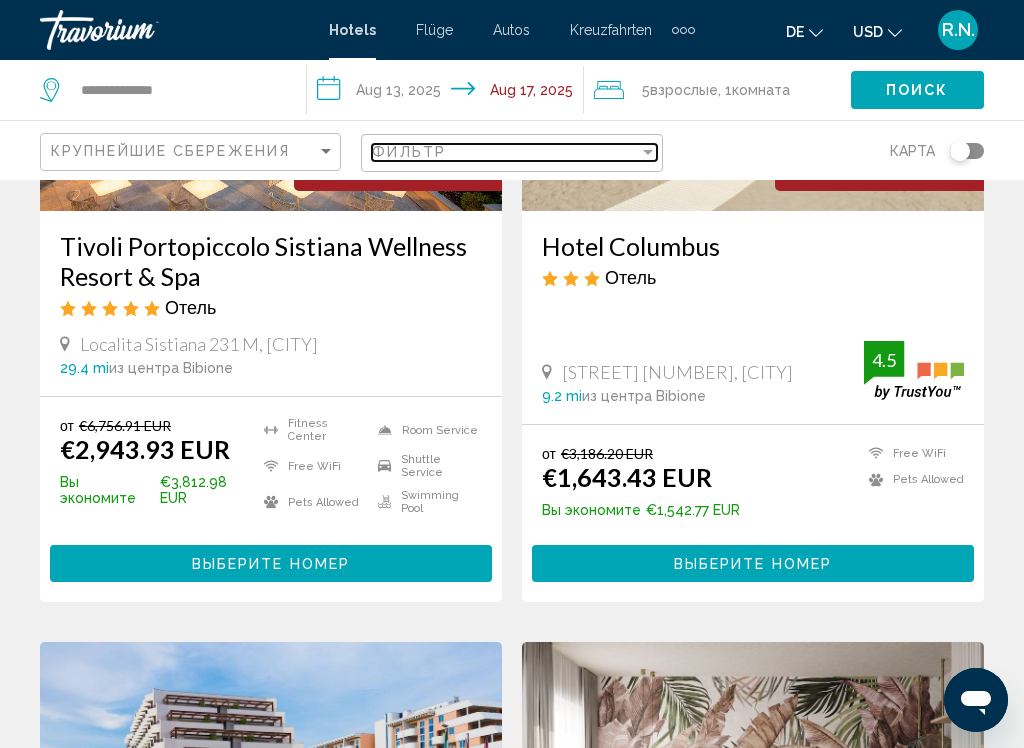 click on "Фильтр" at bounding box center (505, 152) 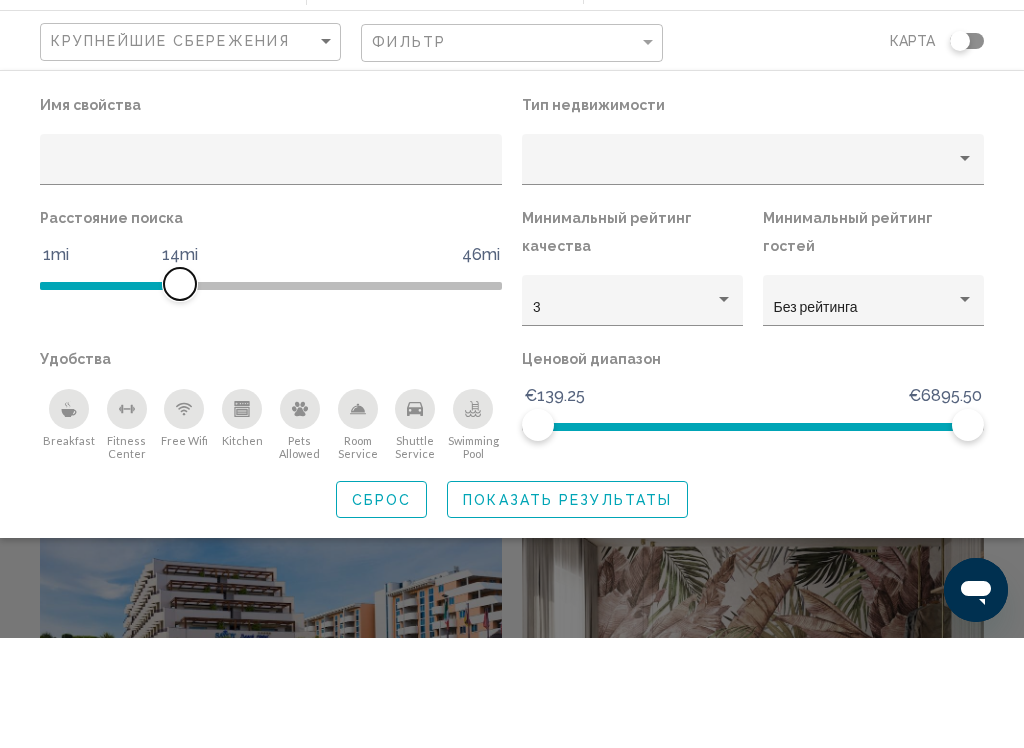 scroll, scrollTop: 378, scrollLeft: 0, axis: vertical 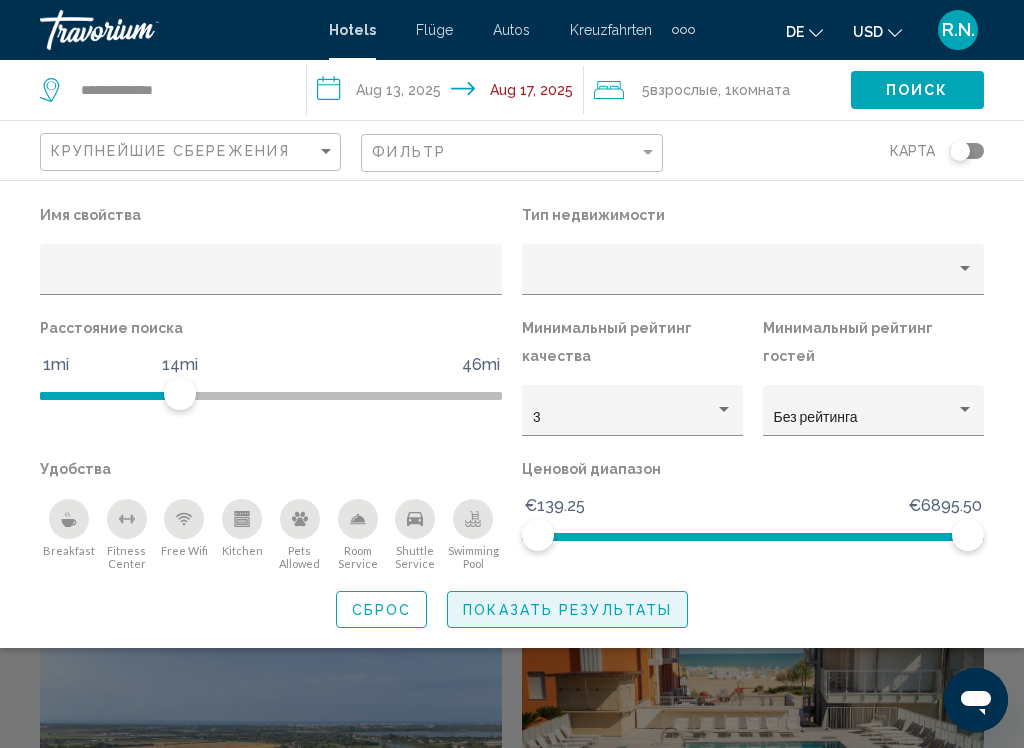 click on "Показать результаты" 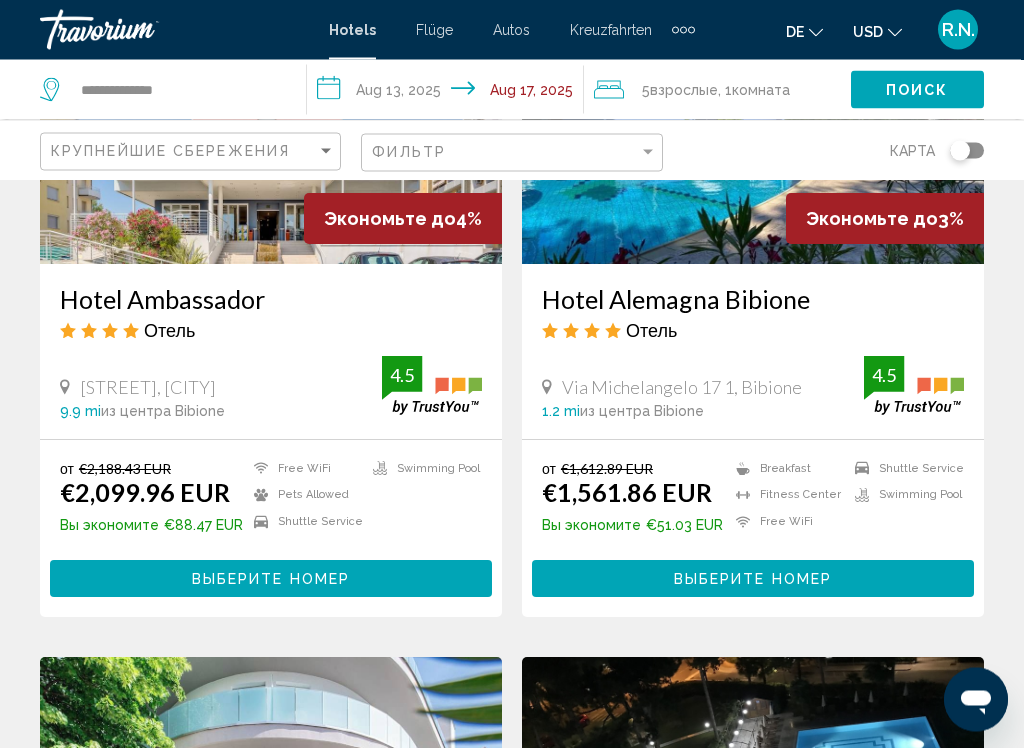 scroll, scrollTop: 2509, scrollLeft: 0, axis: vertical 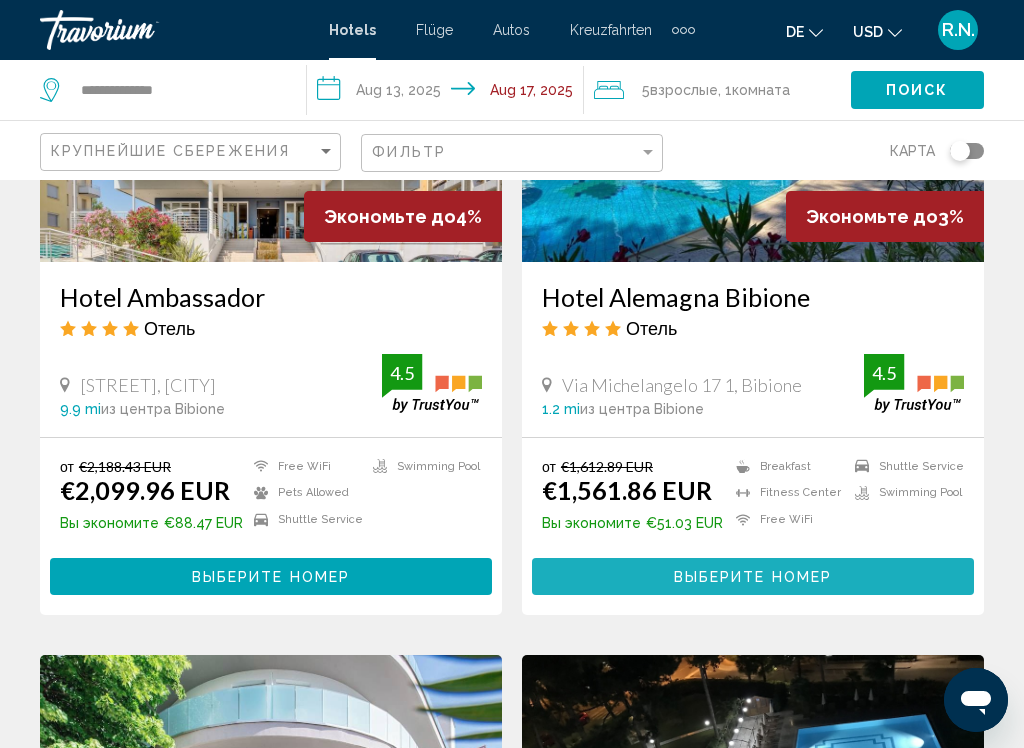 click on "Выберите номер" at bounding box center (753, 577) 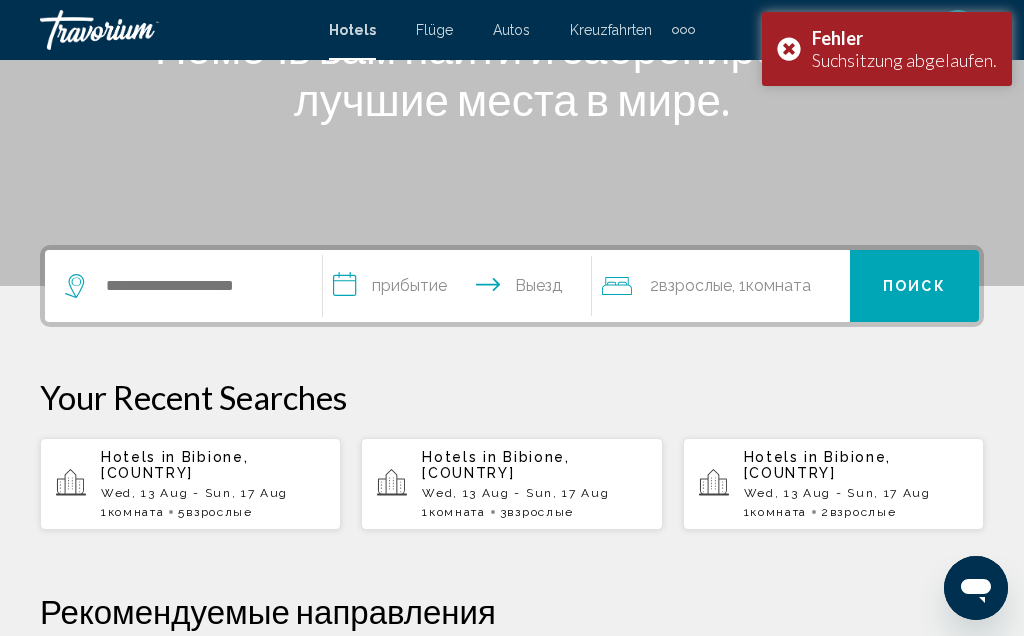 scroll, scrollTop: 0, scrollLeft: 0, axis: both 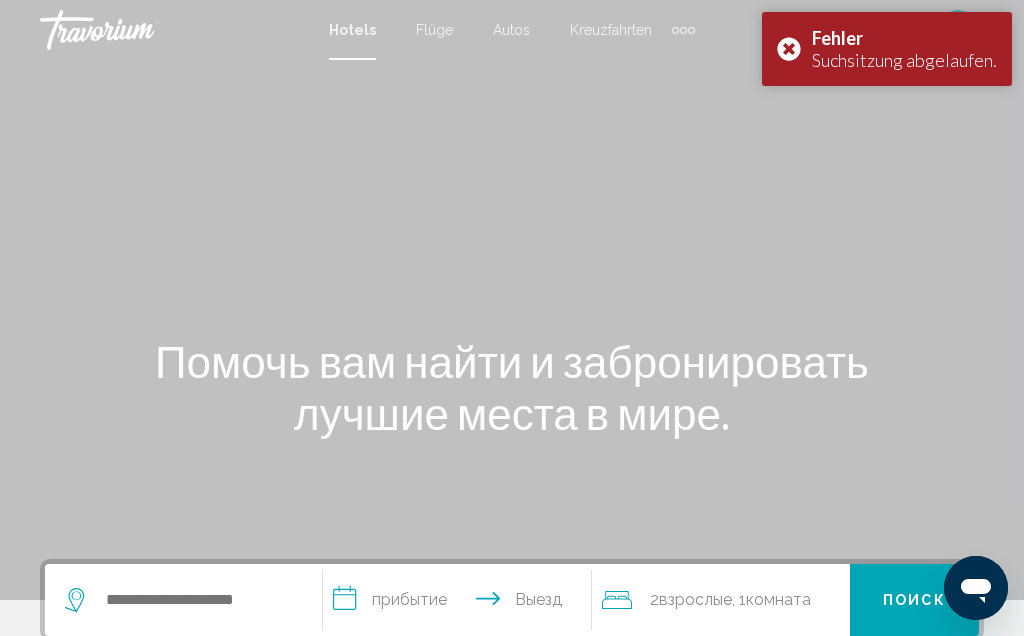 click on "Fehler Suchsitzung abgelaufen." at bounding box center [887, 49] 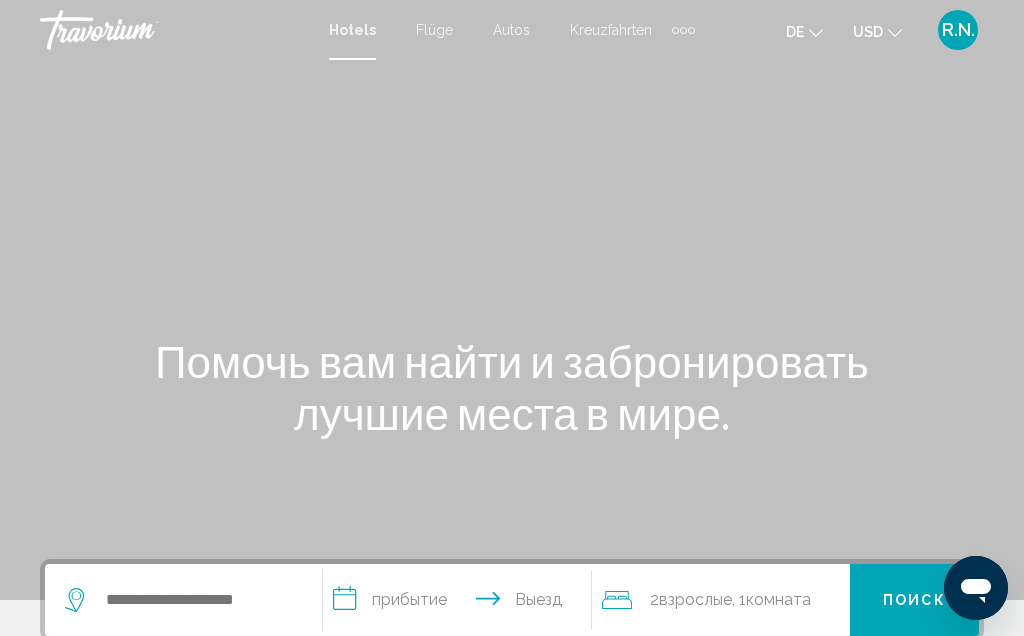 click on "USD" 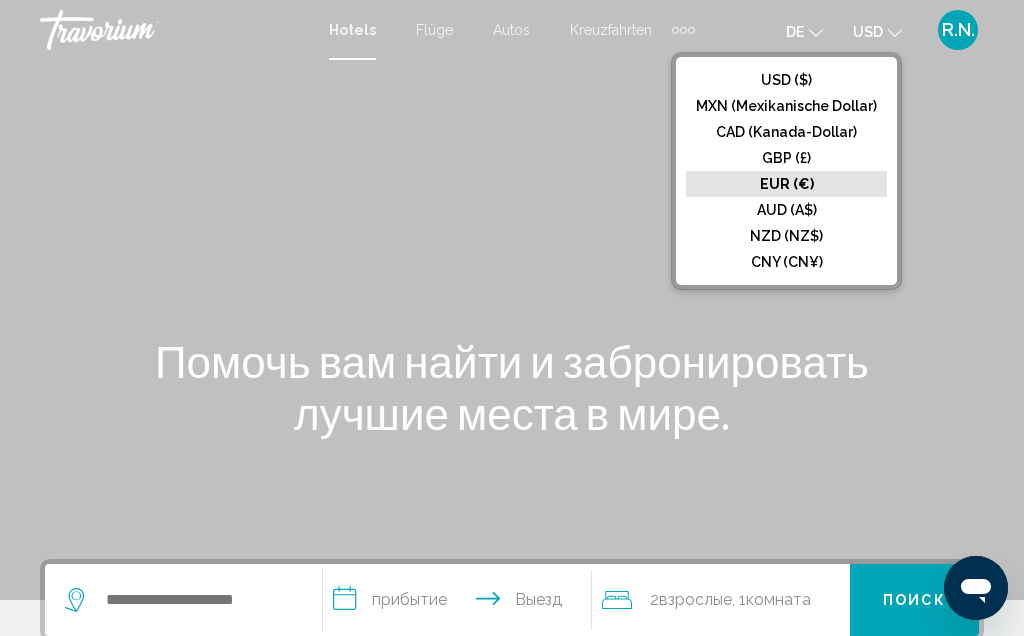 click on "EUR (€)" 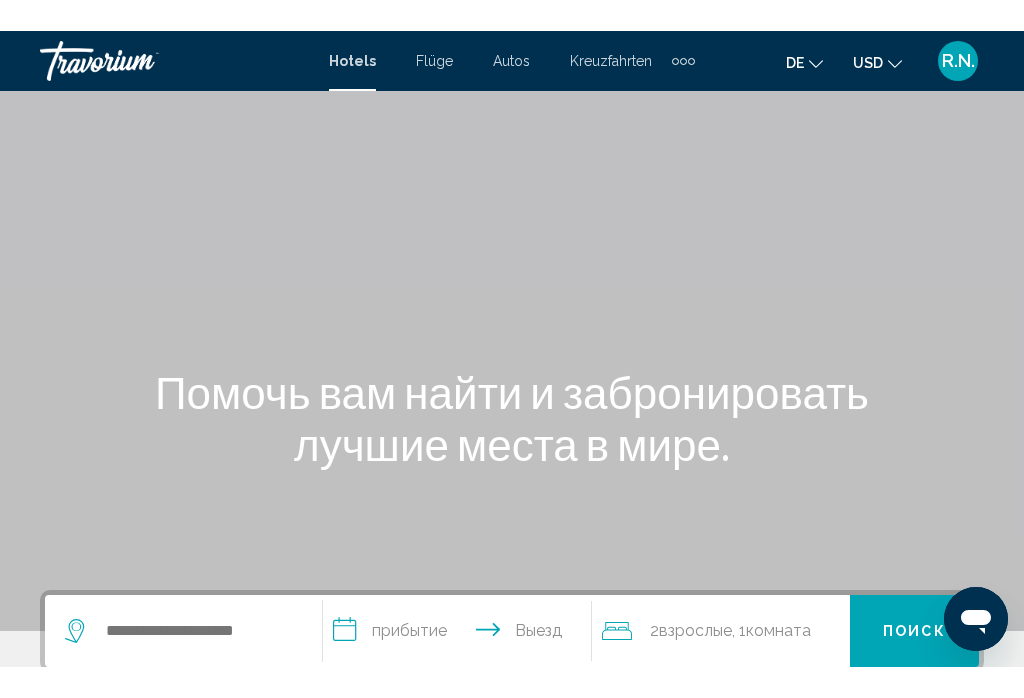 scroll, scrollTop: 154, scrollLeft: 0, axis: vertical 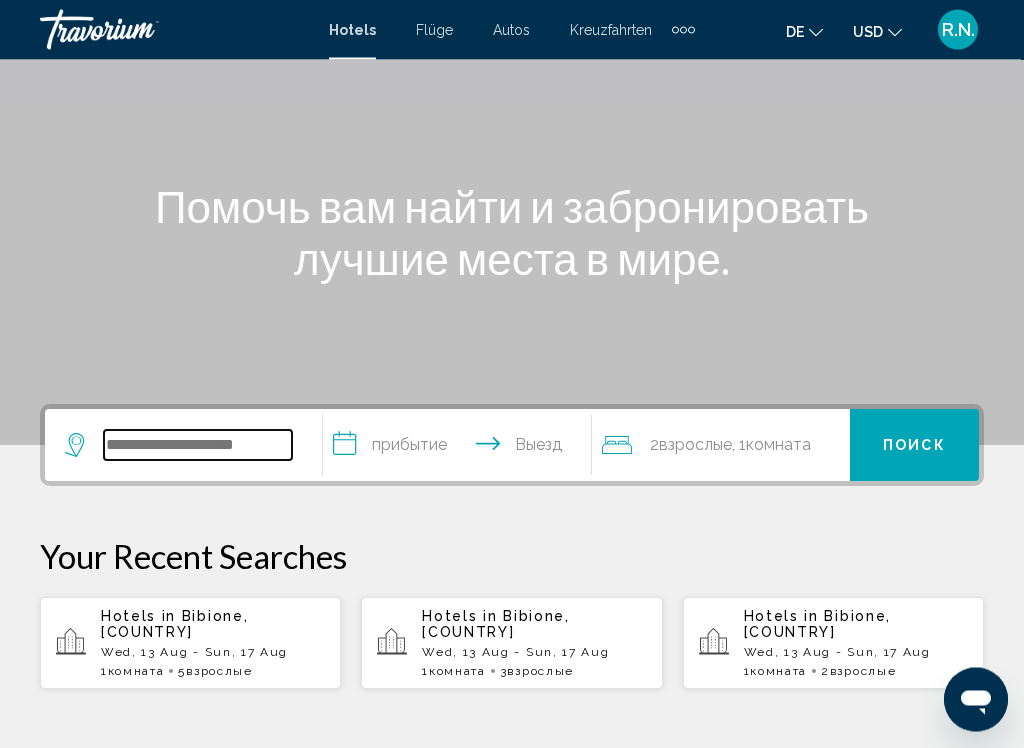 click at bounding box center [198, 446] 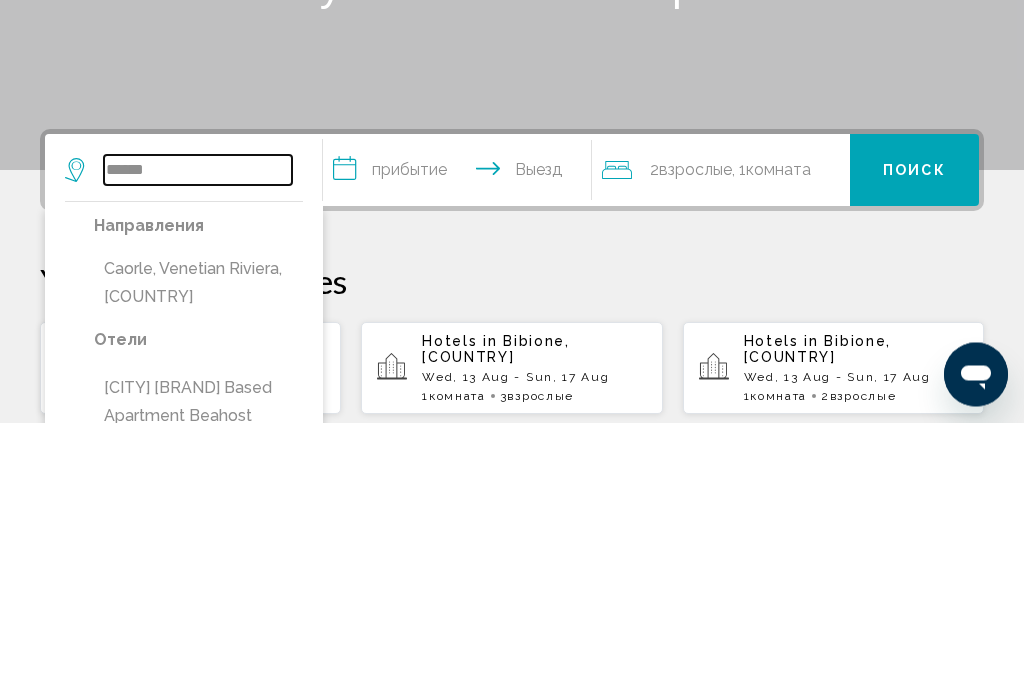 type on "******" 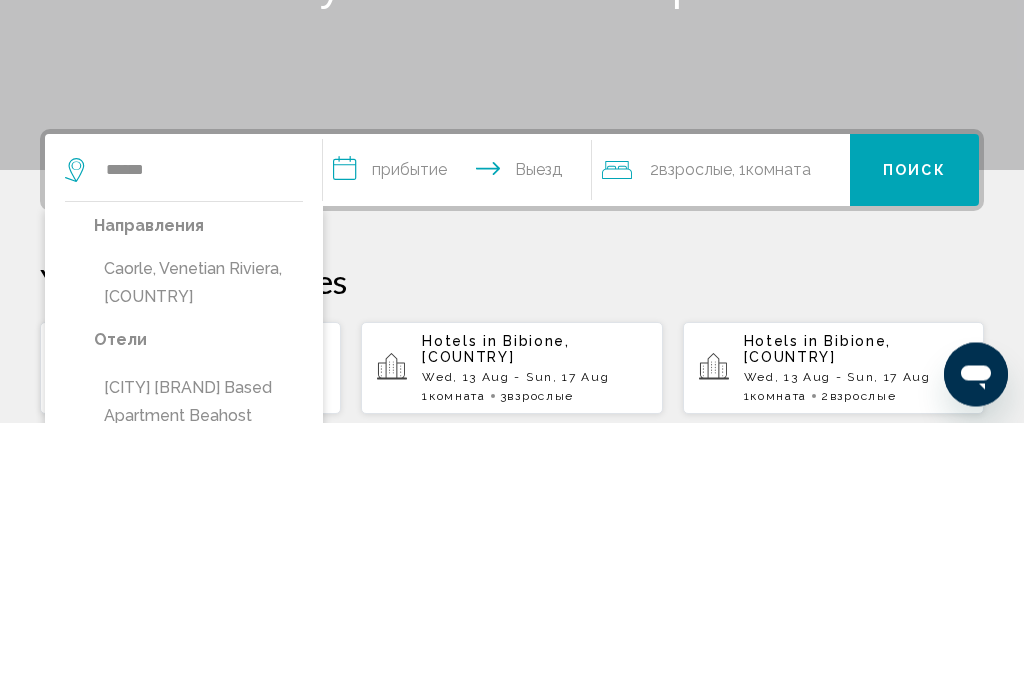 click on "**********" at bounding box center (461, 449) 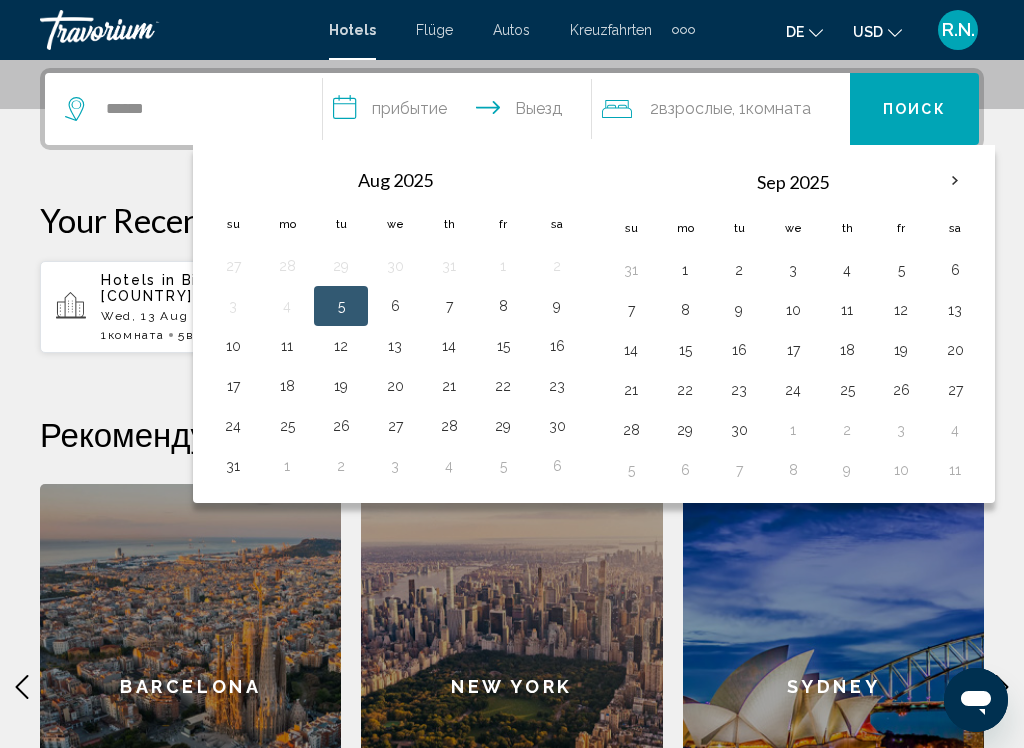 scroll, scrollTop: 494, scrollLeft: 0, axis: vertical 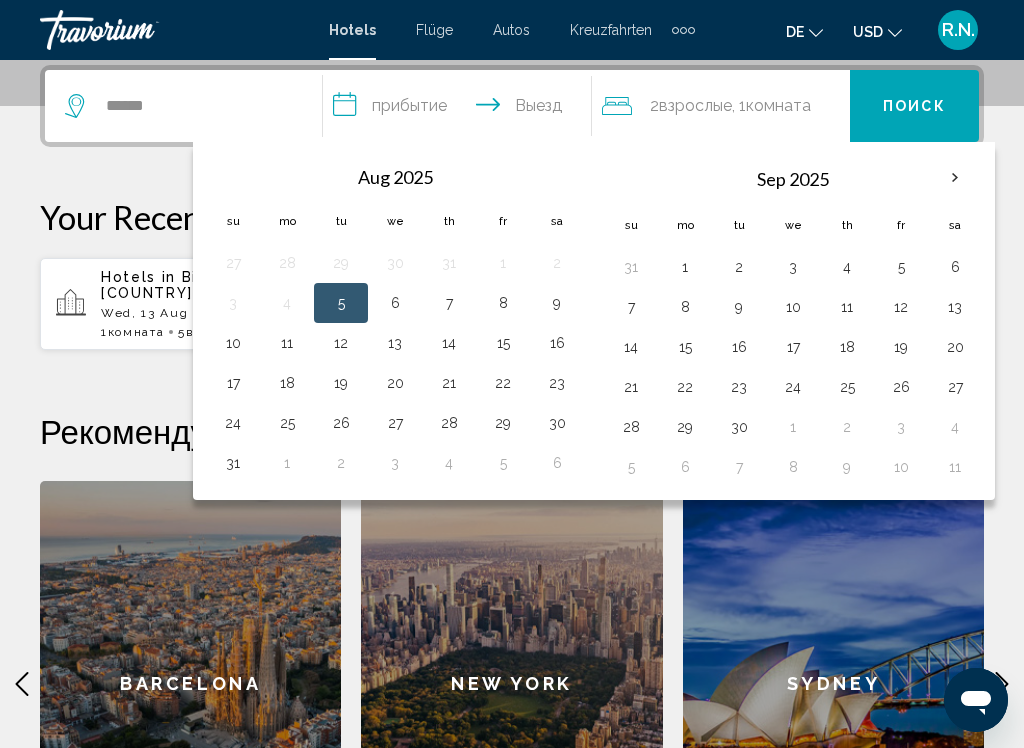 click on "13" at bounding box center (395, 343) 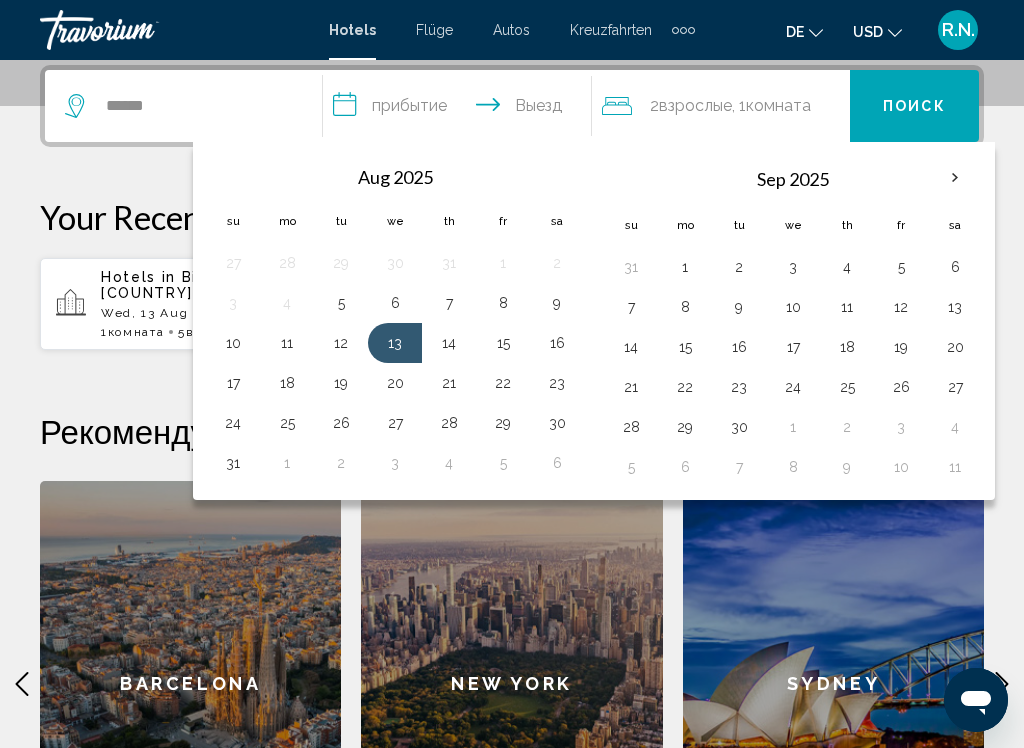 click on "17" at bounding box center (233, 383) 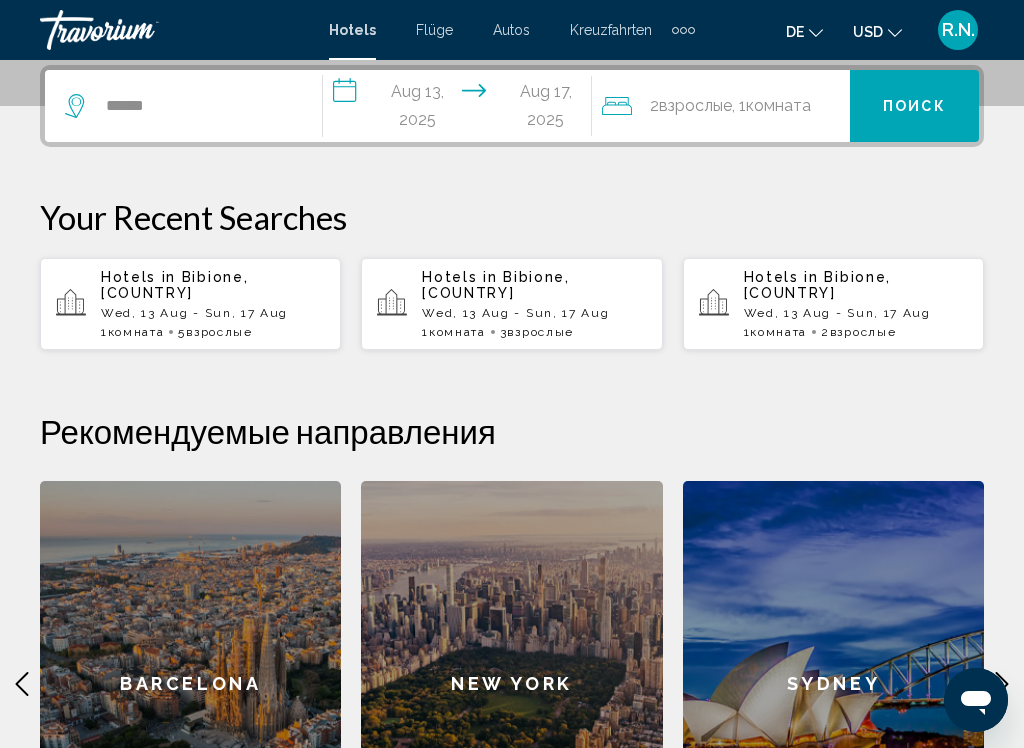 click on "2  Взрослый Взрослые" 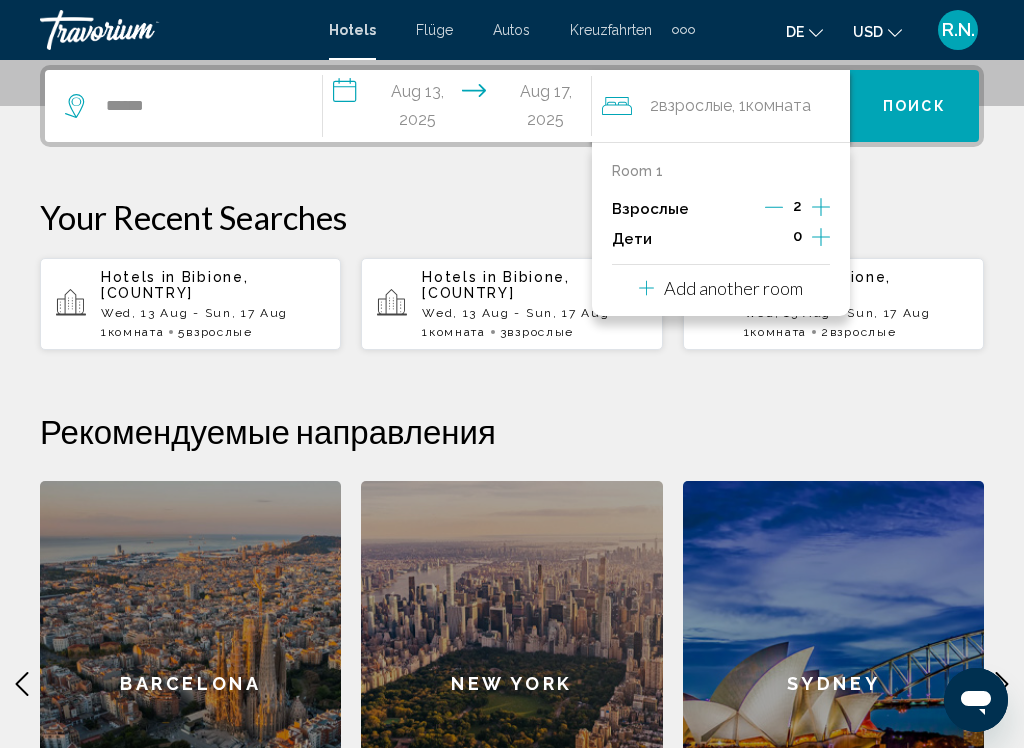 click on "Add another room" at bounding box center (733, 288) 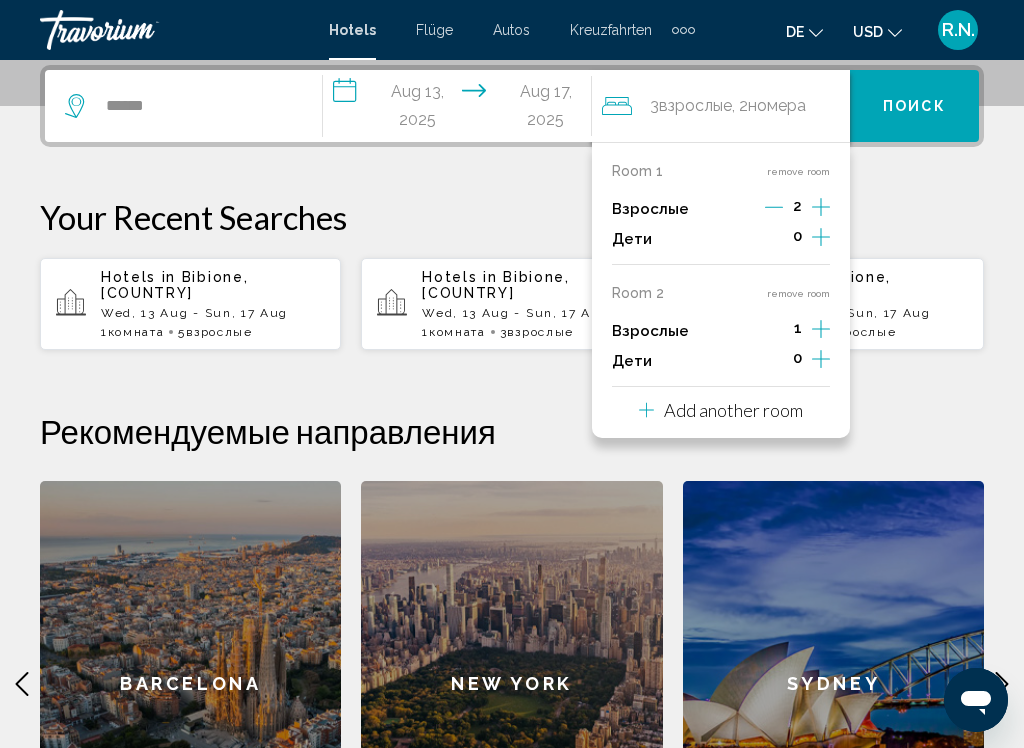 click 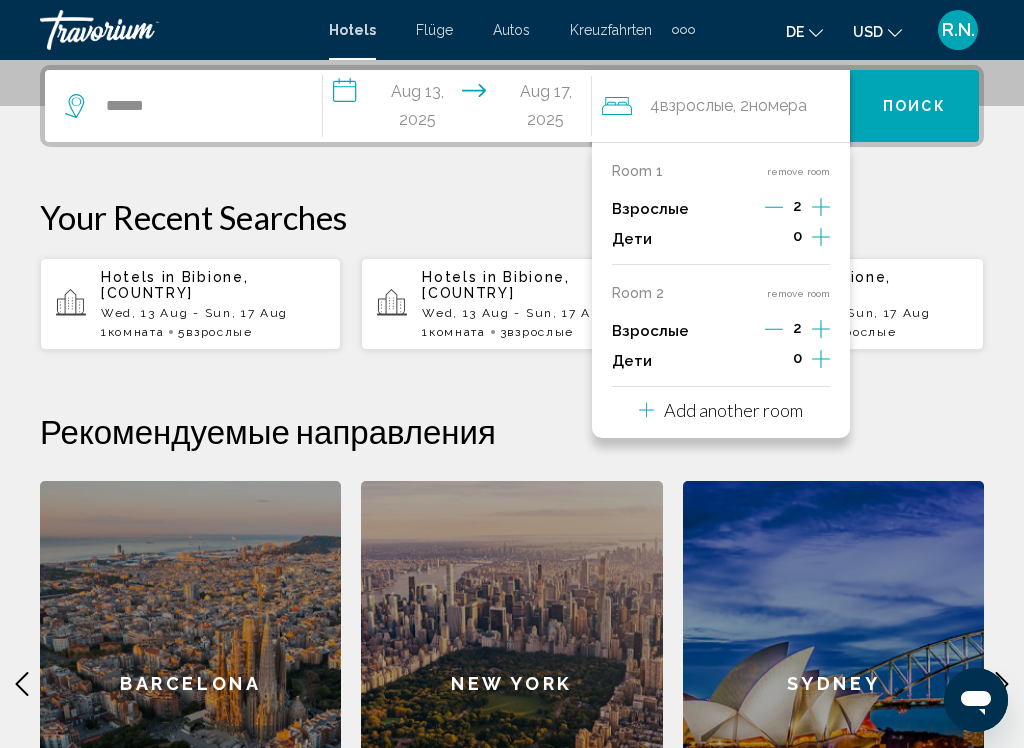 click on "Поиск" at bounding box center [914, 107] 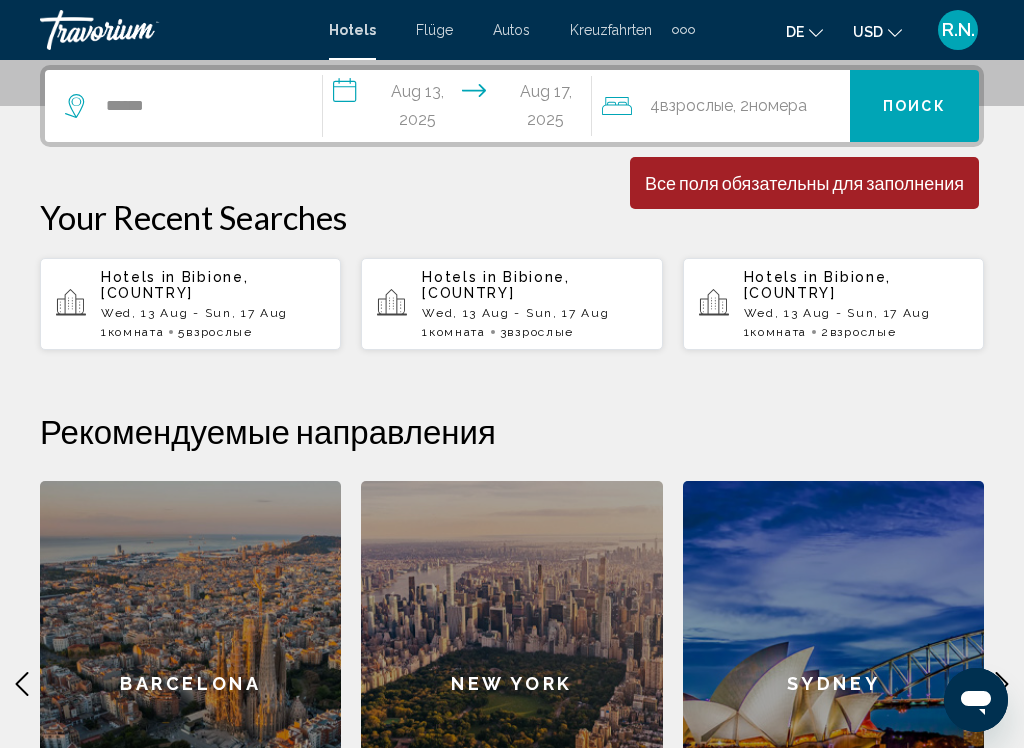 click on "Поиск" at bounding box center (914, 107) 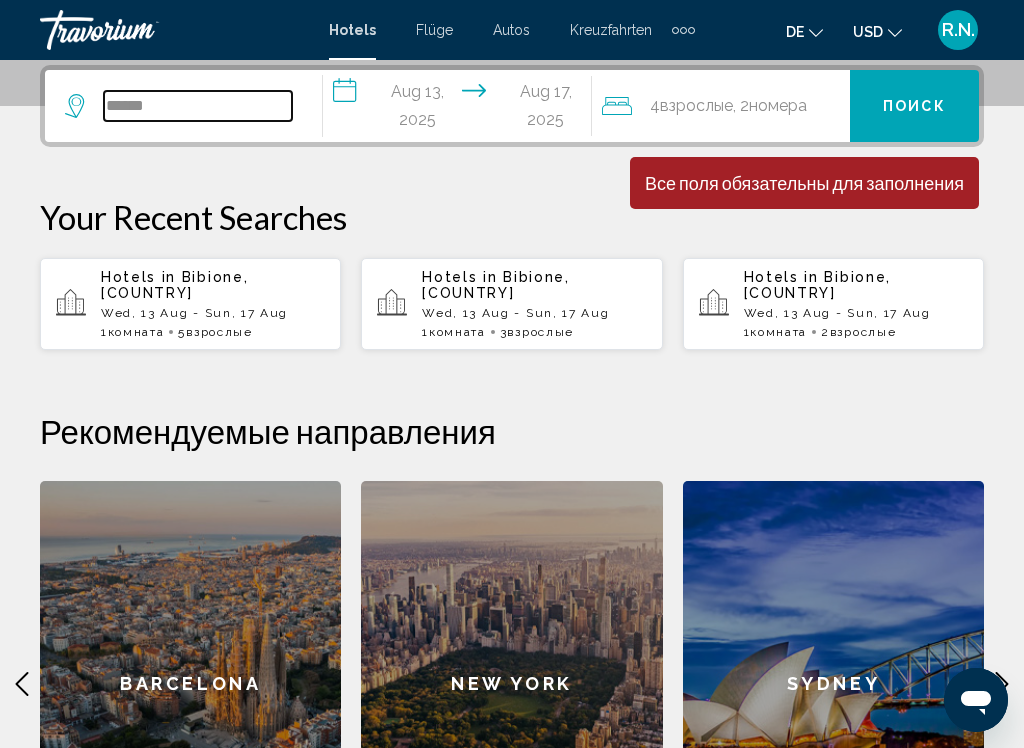 click on "******" at bounding box center [198, 106] 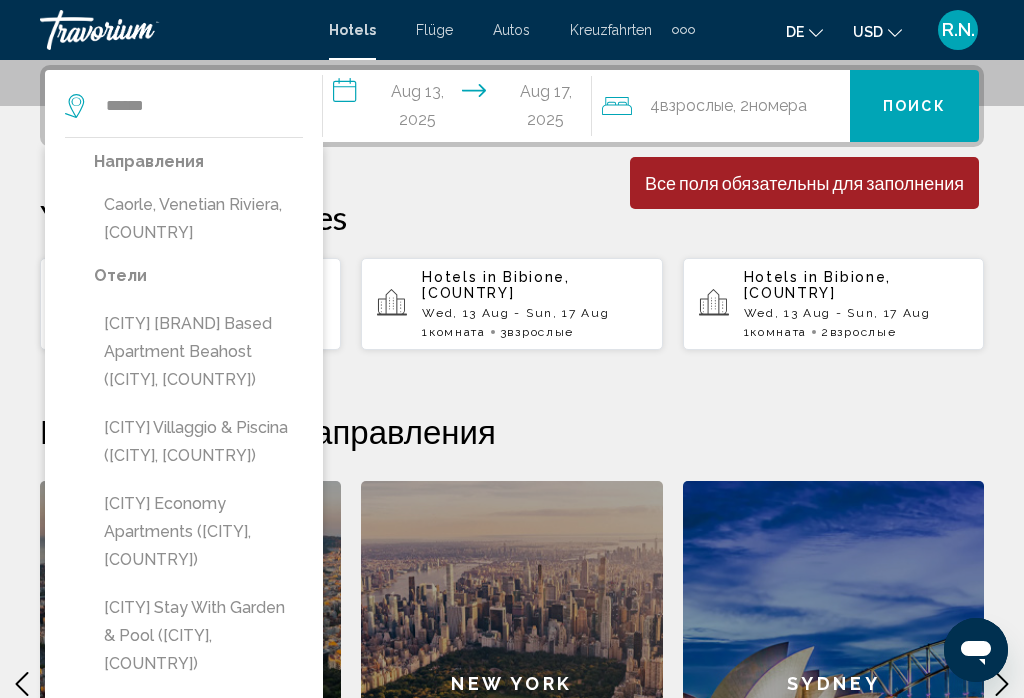 click on "Caorle, Venetian Riviera, [COUNTRY]" at bounding box center [198, 219] 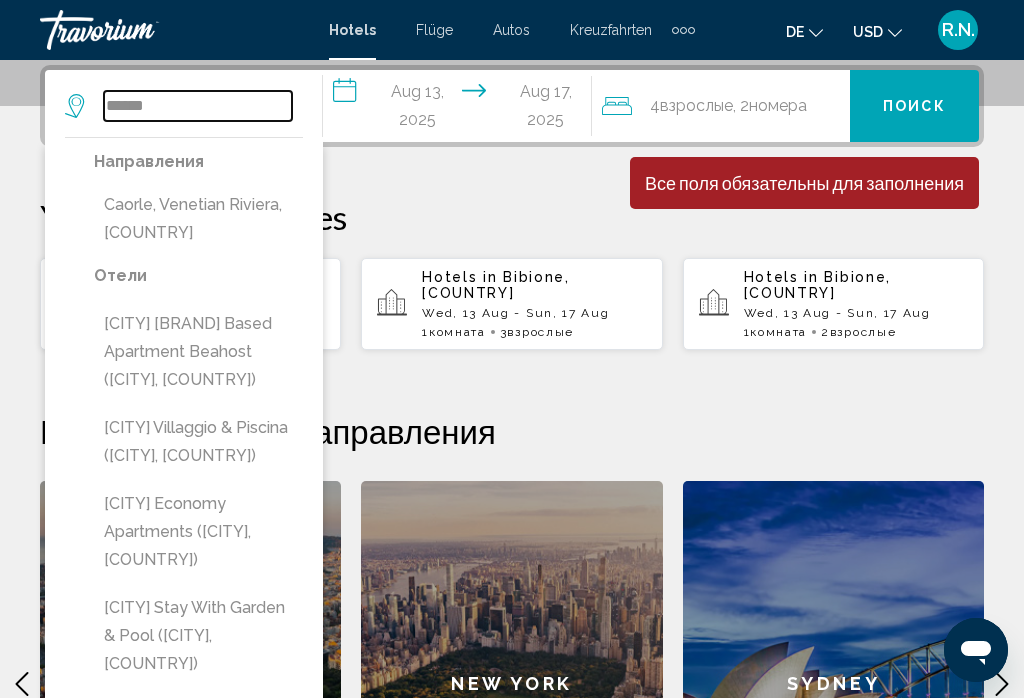 type on "**********" 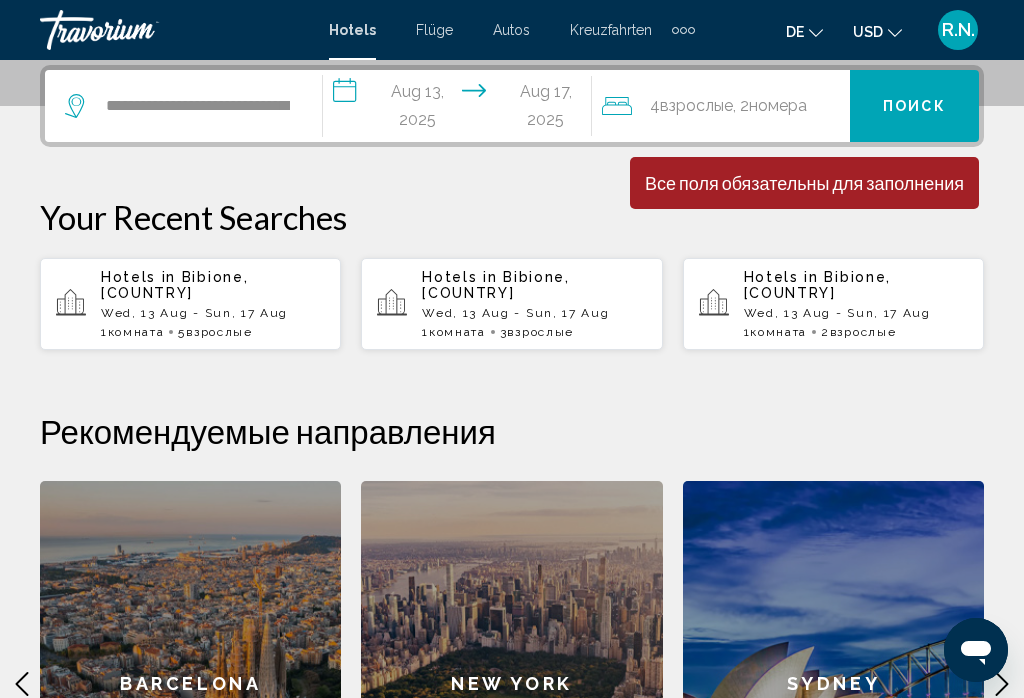 click on "Поиск" at bounding box center (914, 107) 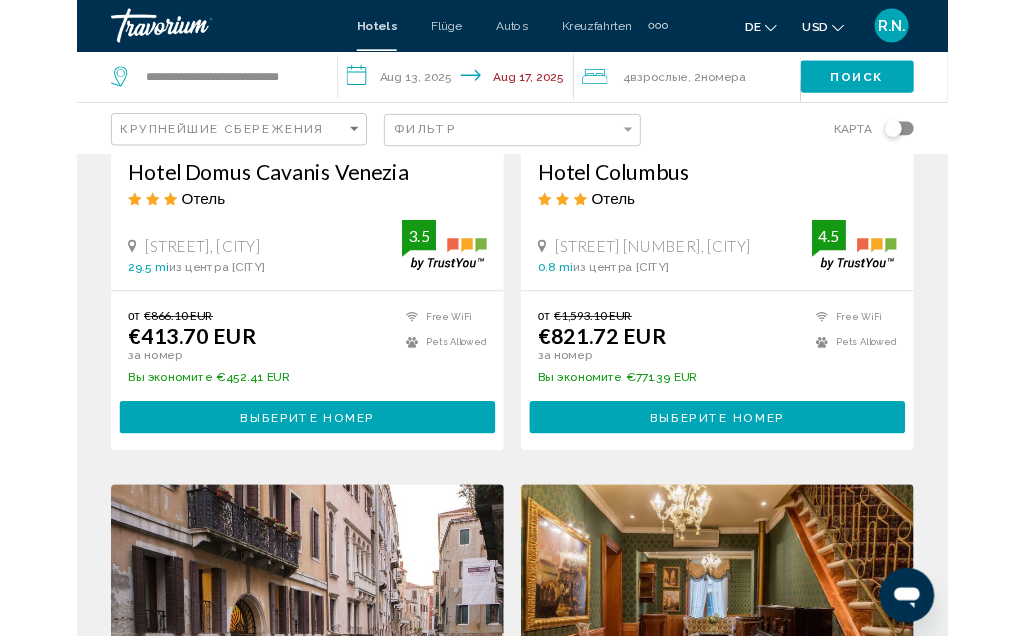 scroll, scrollTop: 401, scrollLeft: 0, axis: vertical 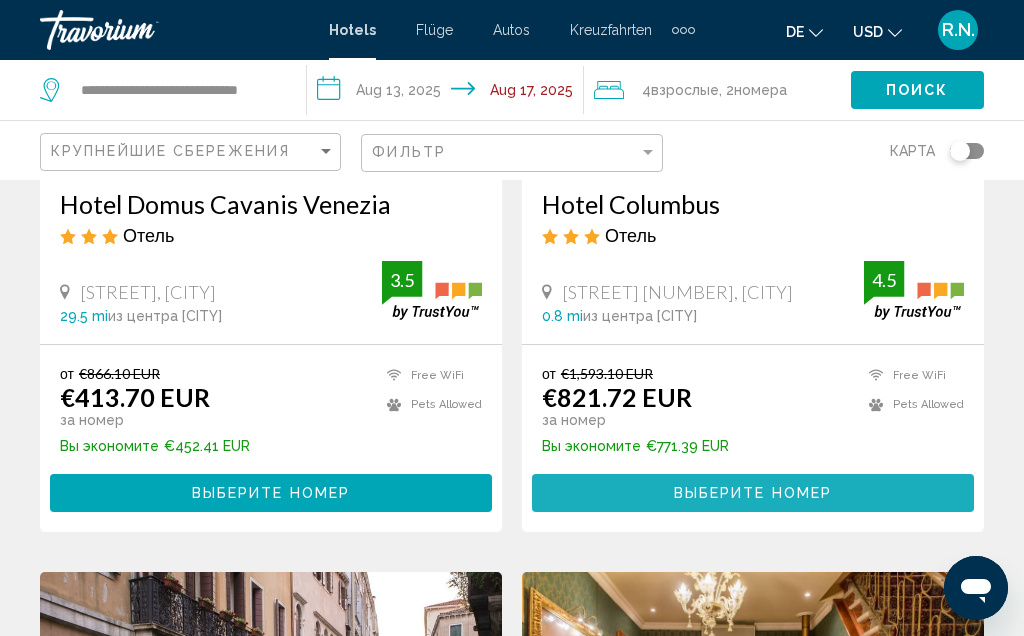 click on "Выберите номер" at bounding box center [753, 494] 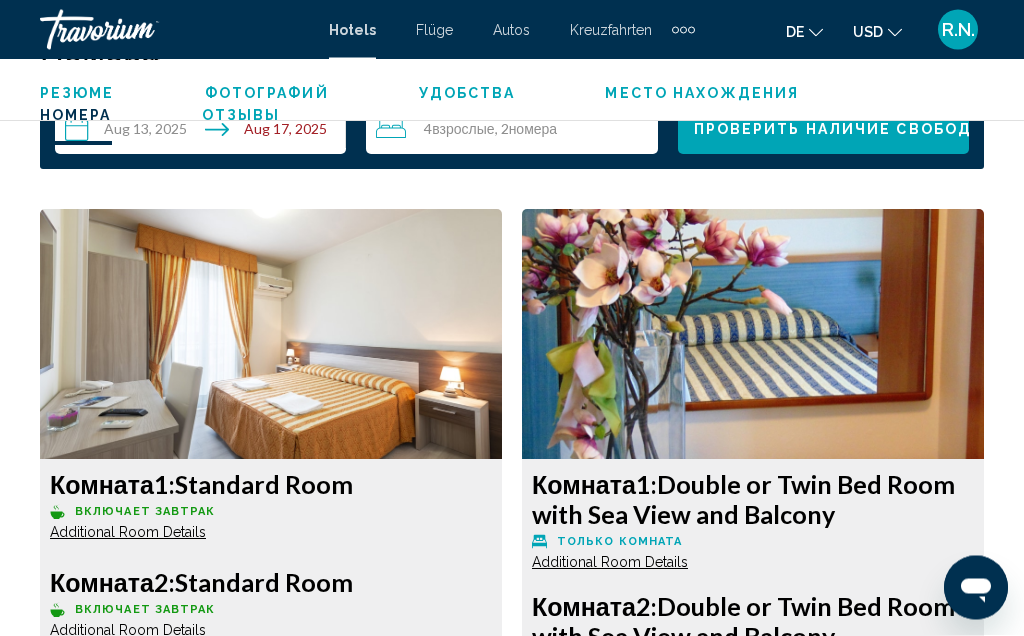 scroll, scrollTop: 3117, scrollLeft: 0, axis: vertical 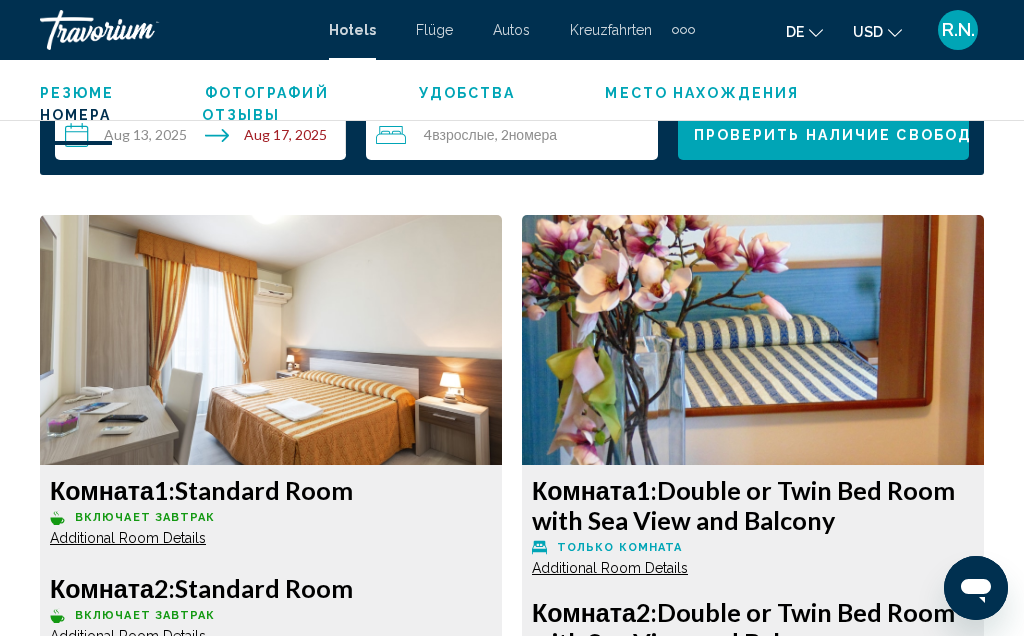 click at bounding box center (271, 340) 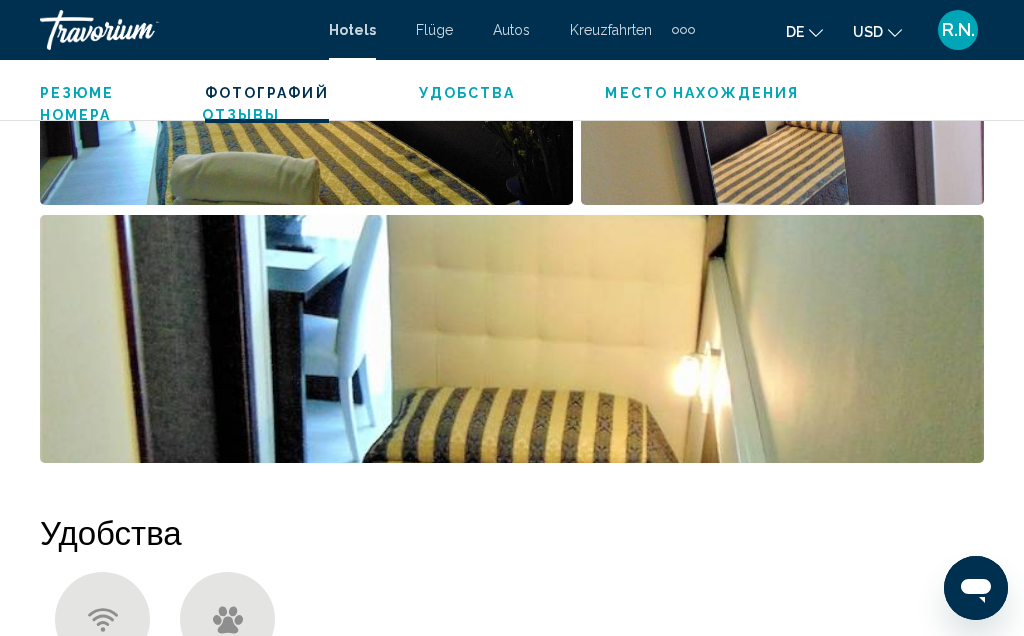 scroll, scrollTop: 1696, scrollLeft: 0, axis: vertical 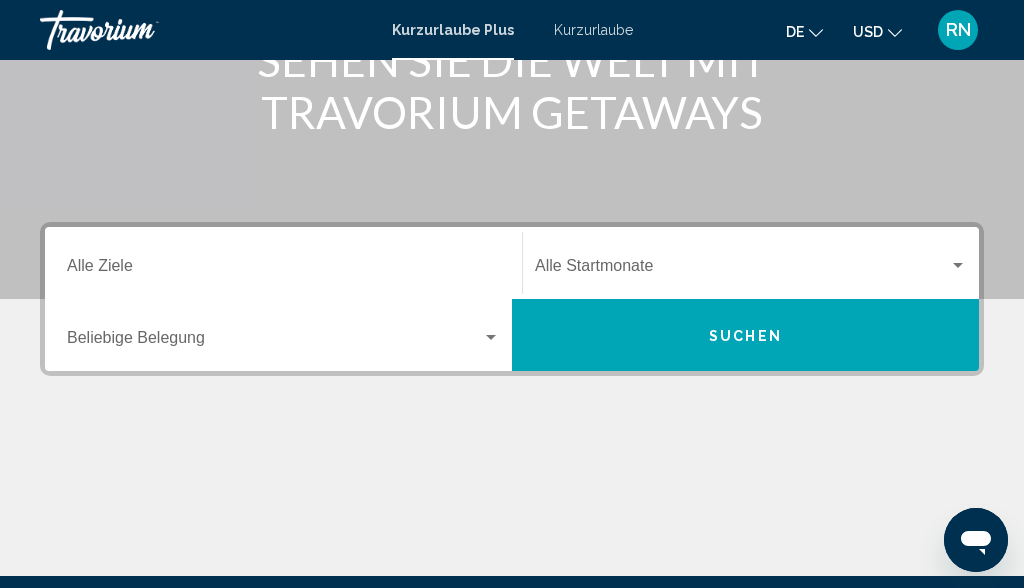 click at bounding box center (274, 342) 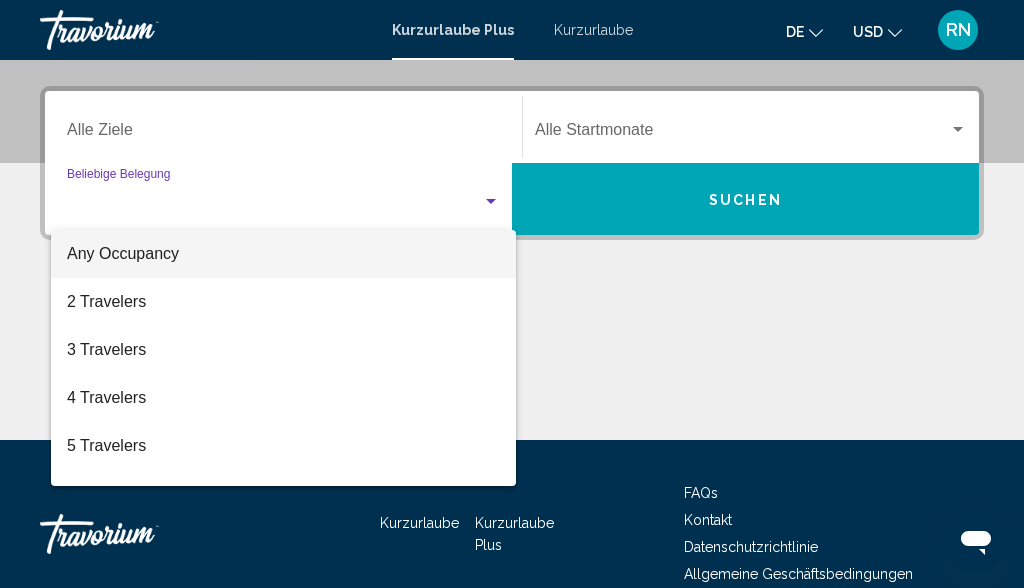 scroll, scrollTop: 458, scrollLeft: 0, axis: vertical 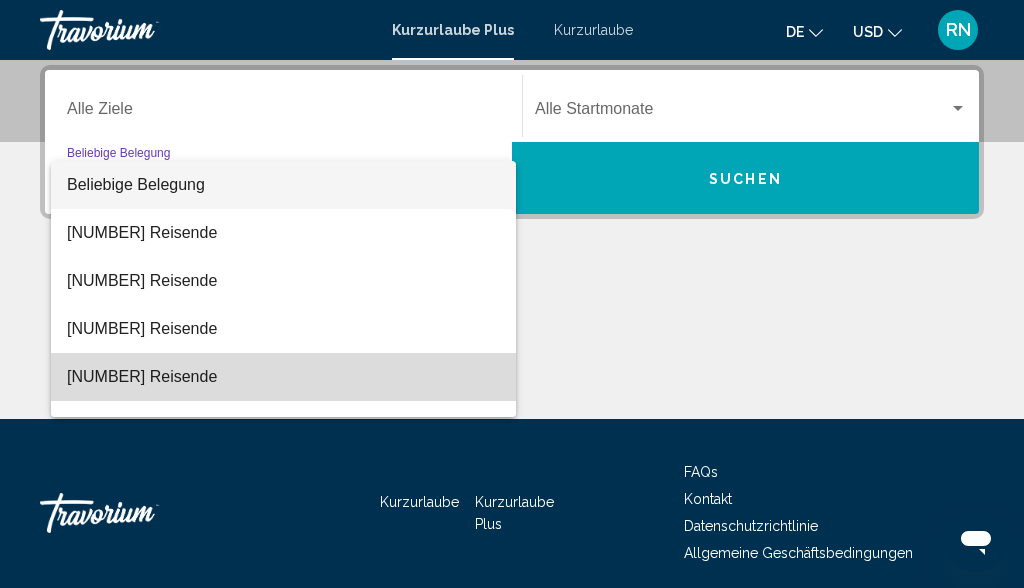 click on "[NUMBER] Reisende" at bounding box center [142, 376] 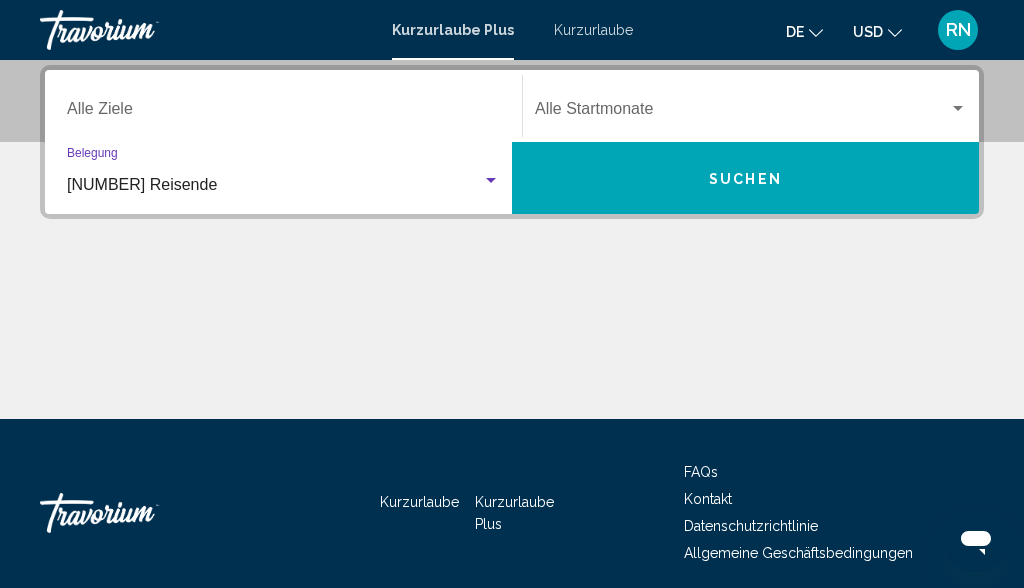 click on "Ziel Alle Ziele" at bounding box center [283, 113] 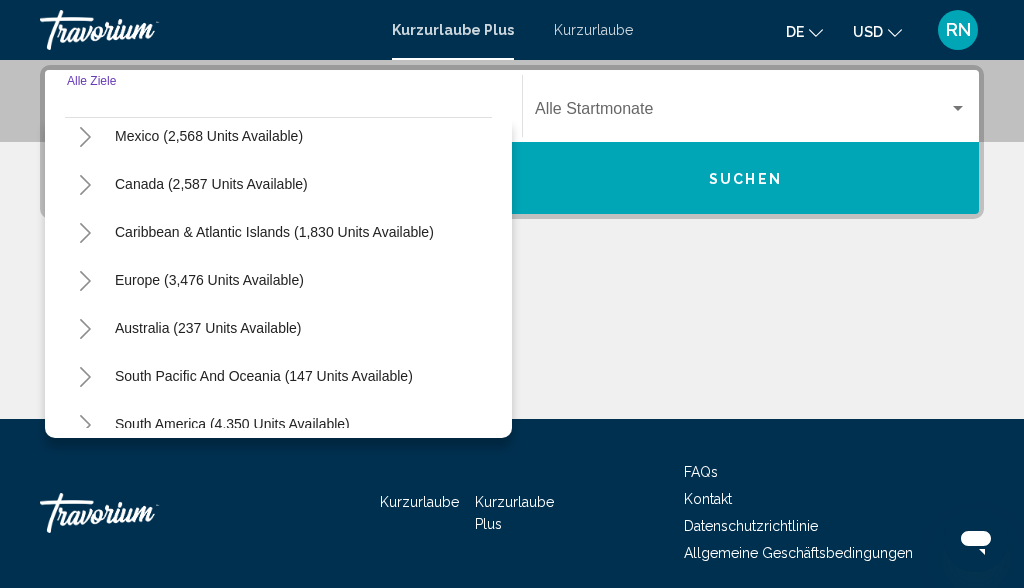 scroll, scrollTop: 112, scrollLeft: 0, axis: vertical 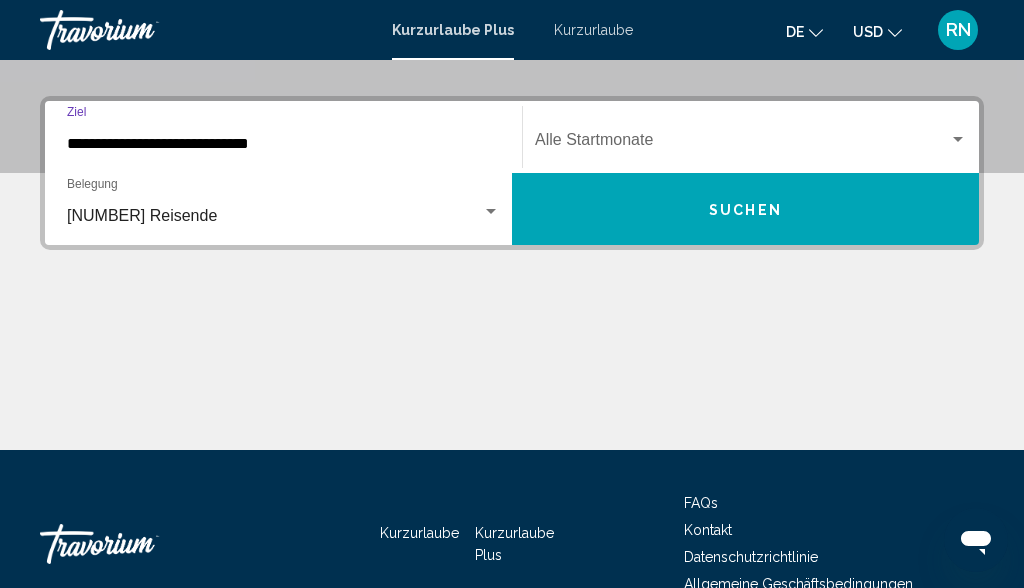 click at bounding box center [742, 144] 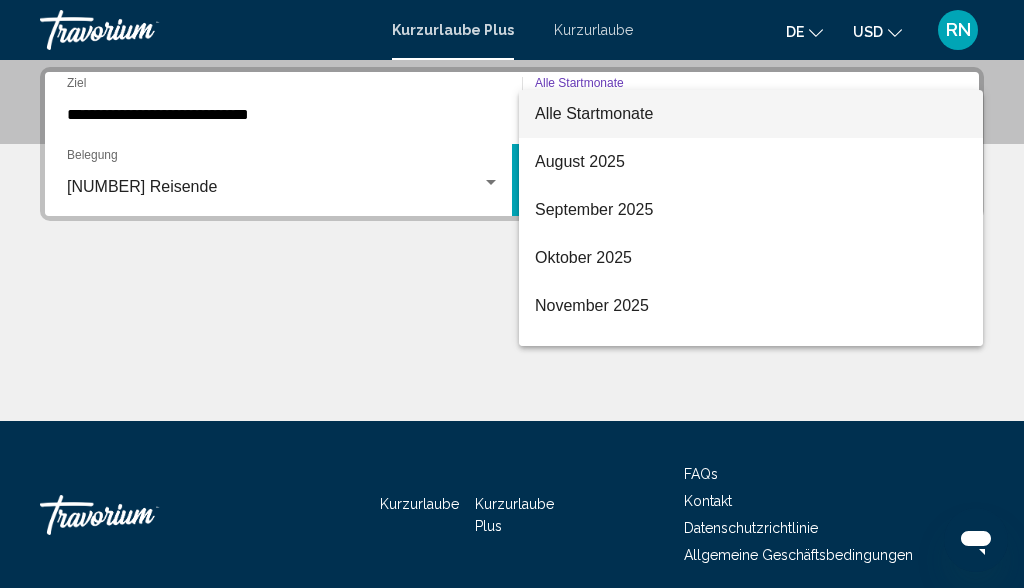 scroll, scrollTop: 458, scrollLeft: 0, axis: vertical 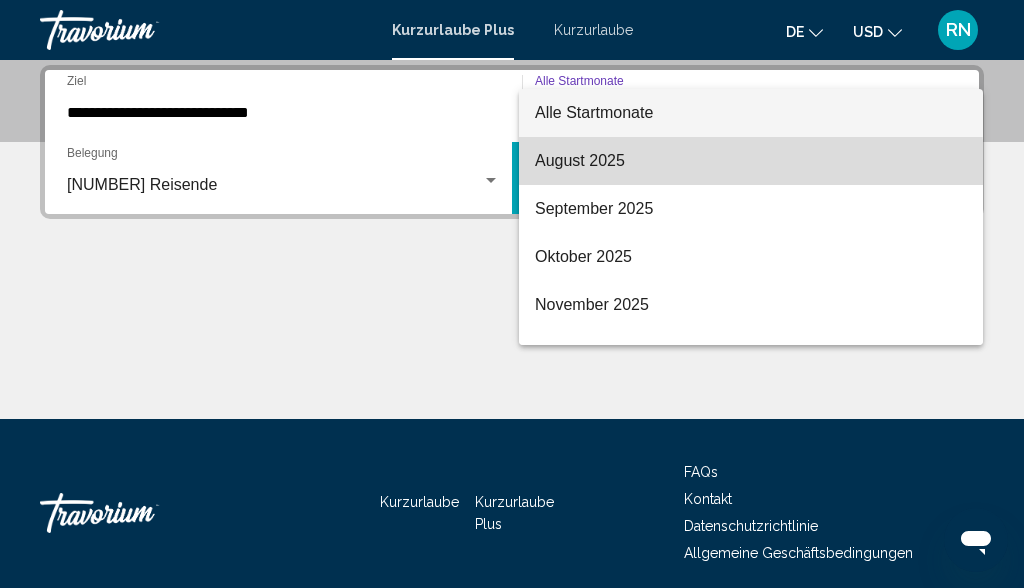 click on "August 2025" at bounding box center (580, 160) 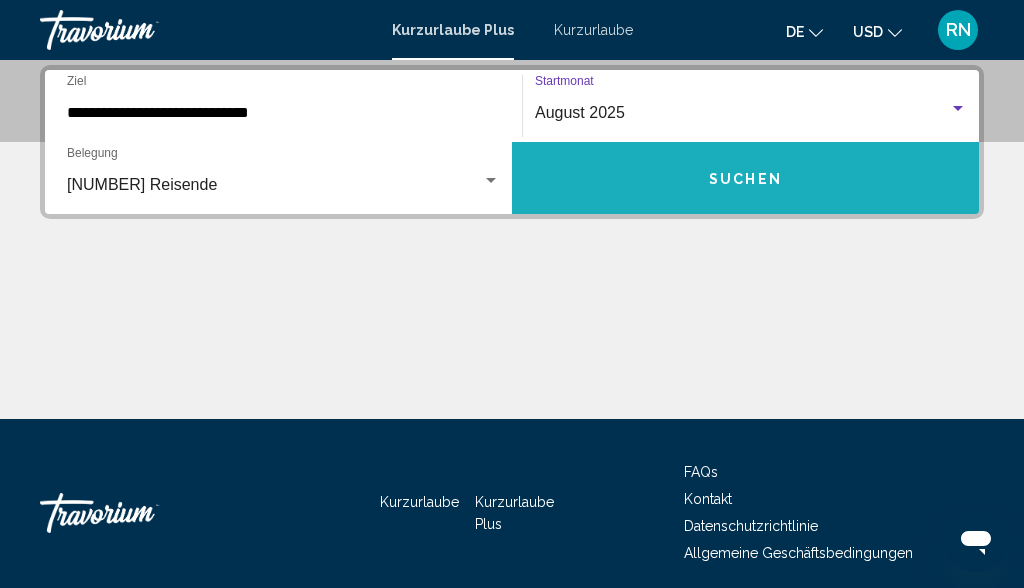 click on "Suchen" at bounding box center [745, 179] 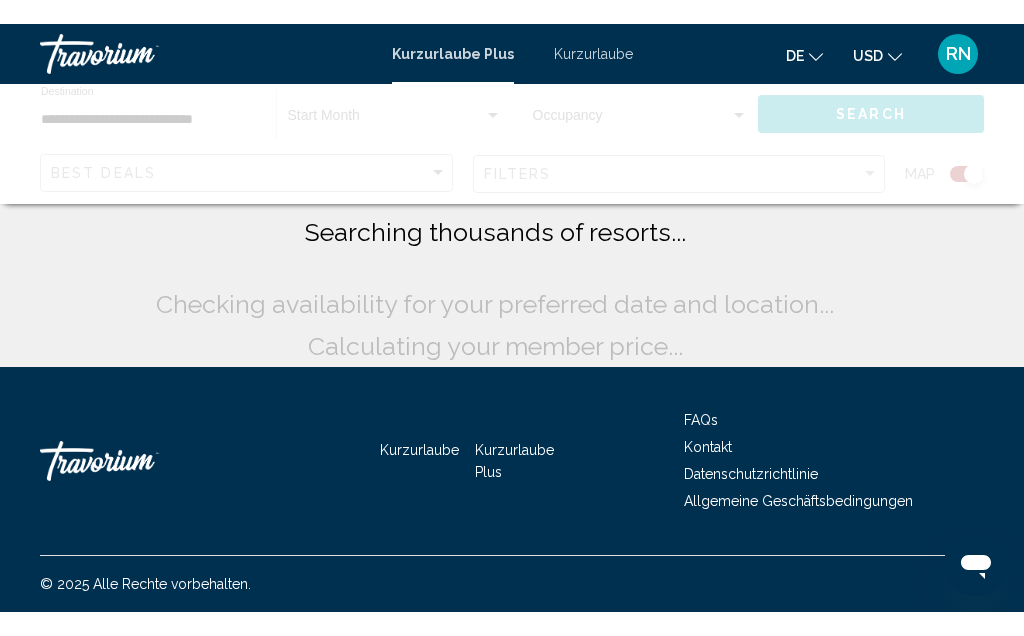 scroll, scrollTop: 0, scrollLeft: 0, axis: both 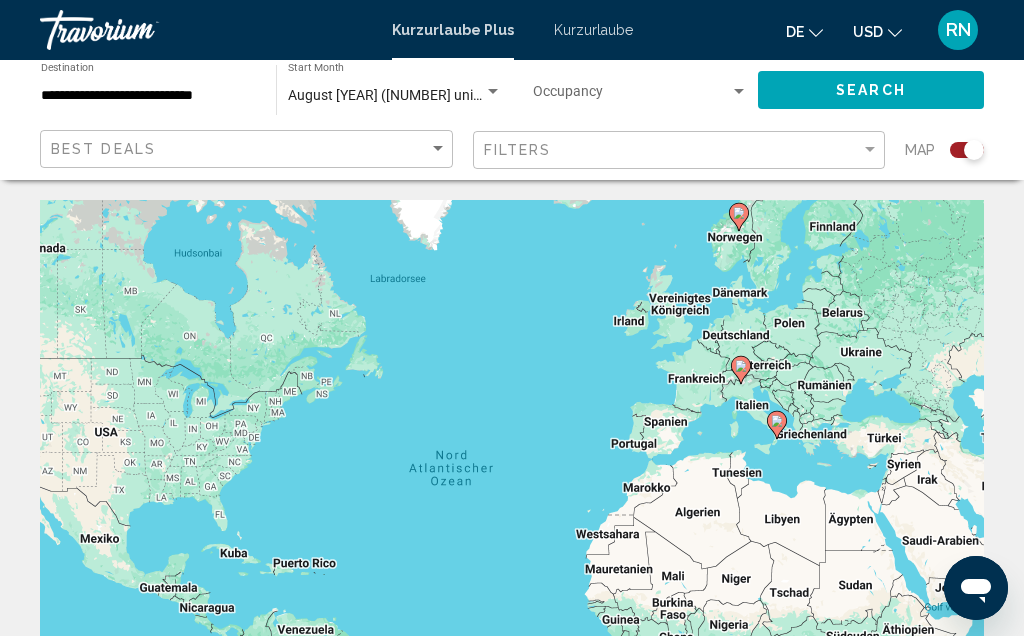 click on "**********" at bounding box center (148, 96) 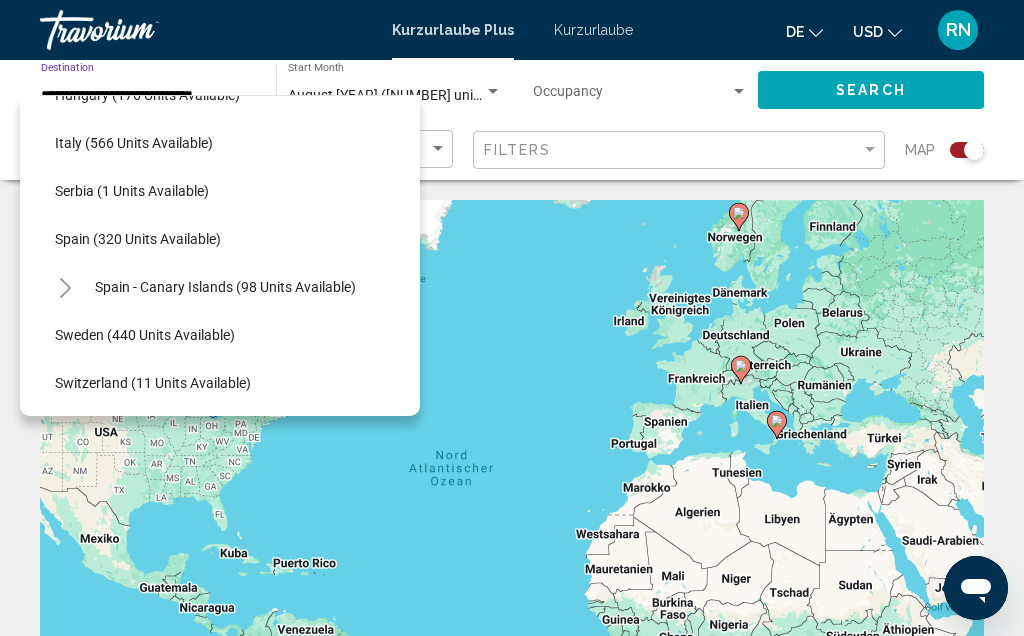 scroll, scrollTop: 652, scrollLeft: 15, axis: both 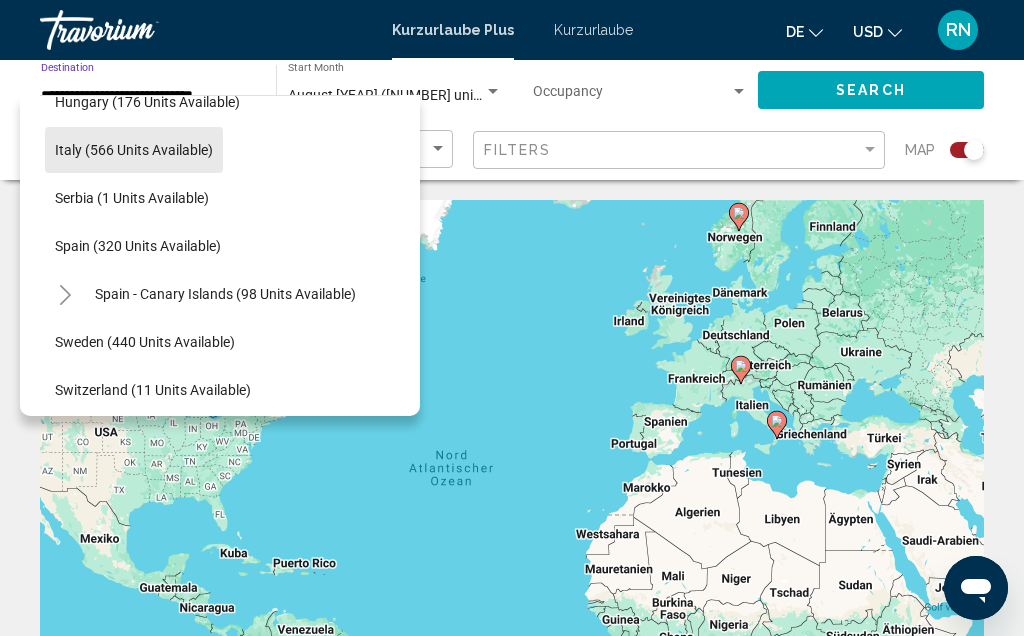 click on "Italy (566 units available)" 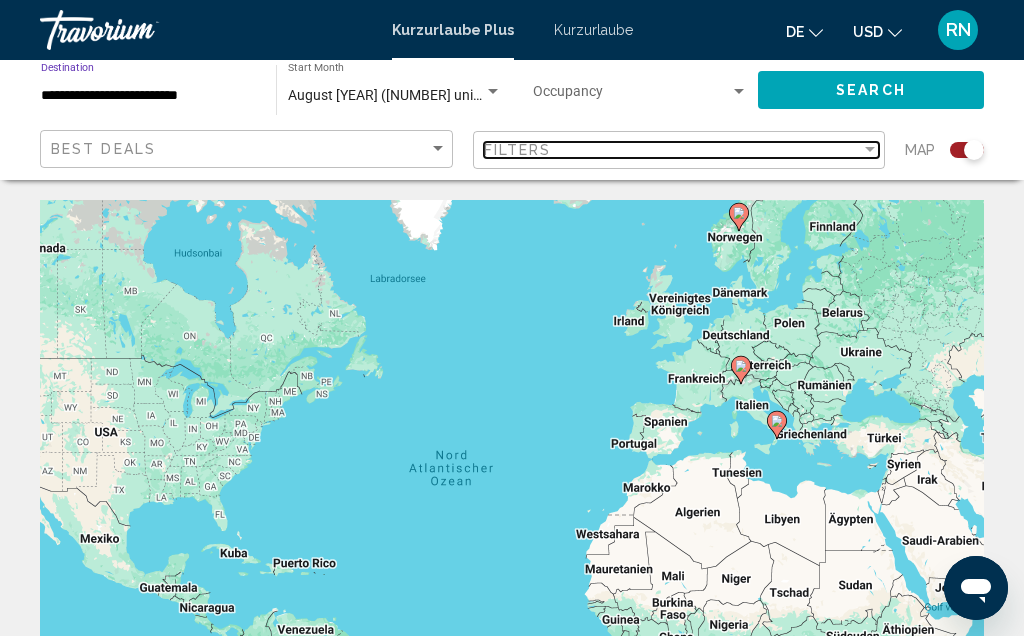 click on "Filters" at bounding box center [673, 150] 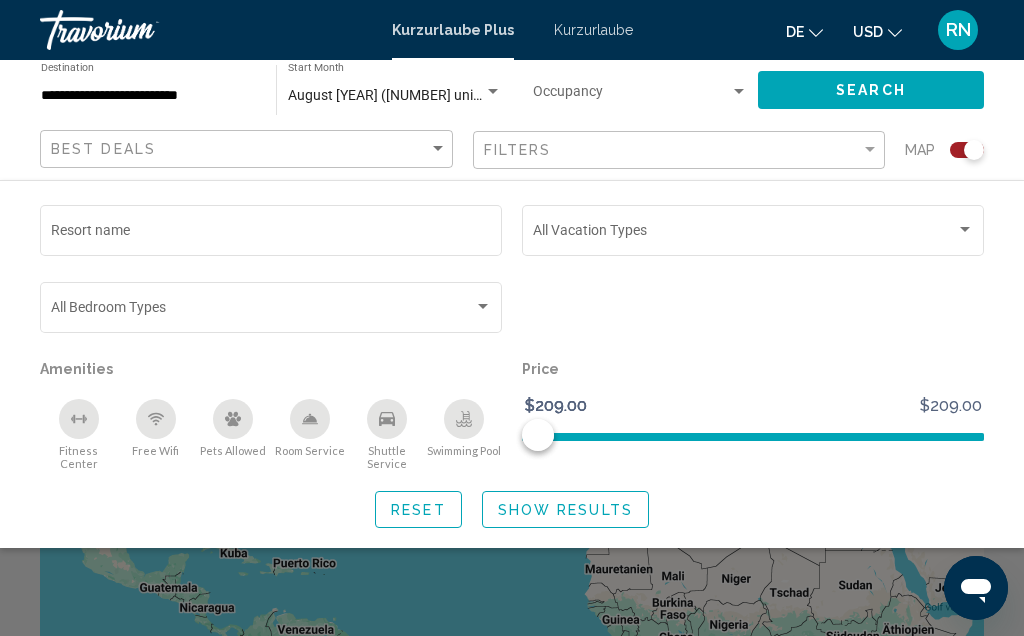click on "Show Results" 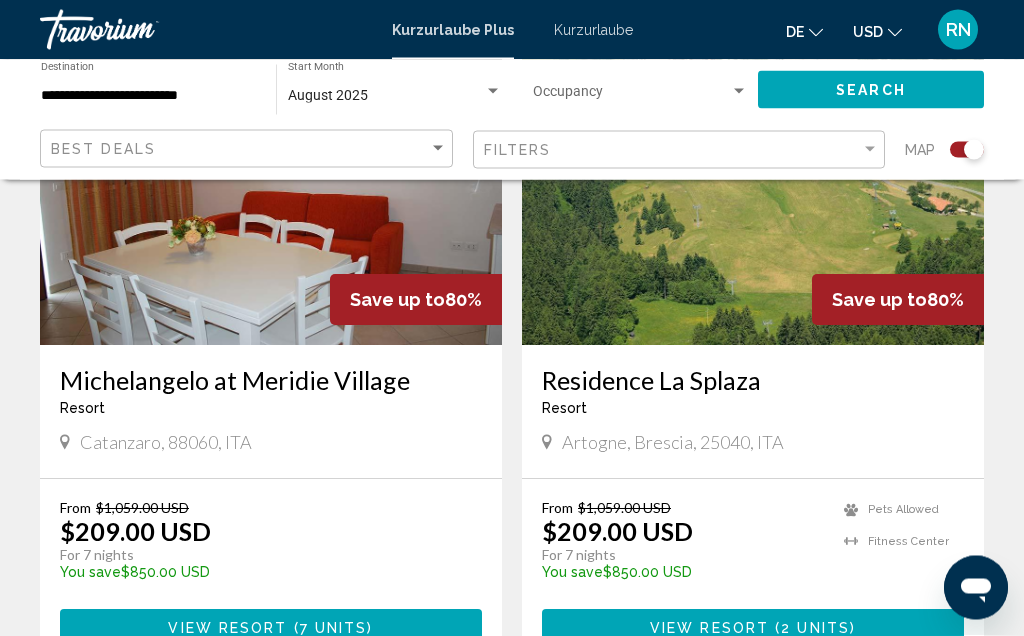 scroll, scrollTop: 834, scrollLeft: 0, axis: vertical 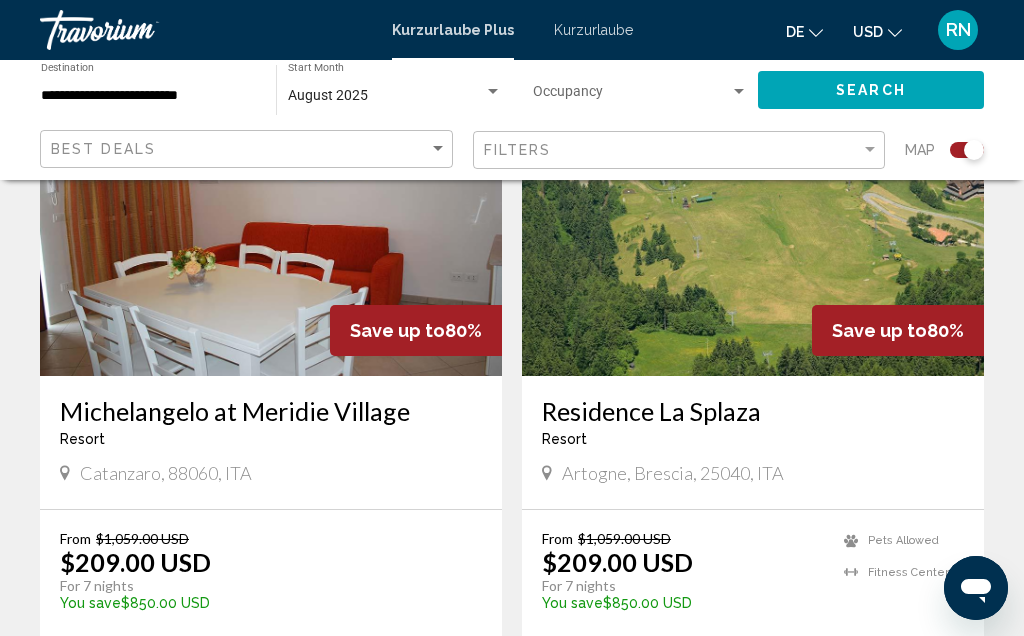 click on "USD" 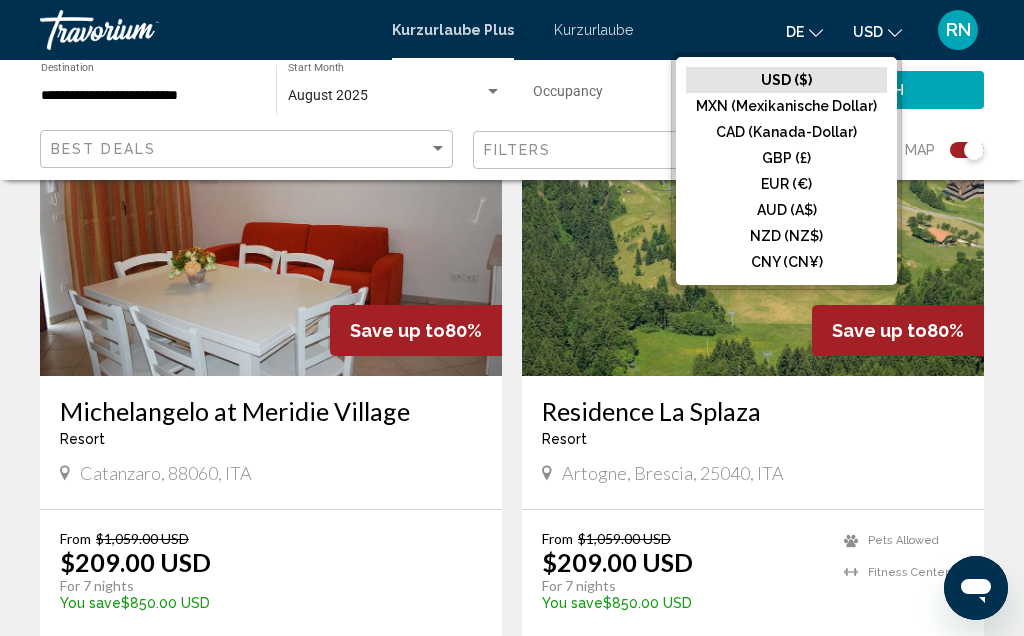 click on "EUR (€)" 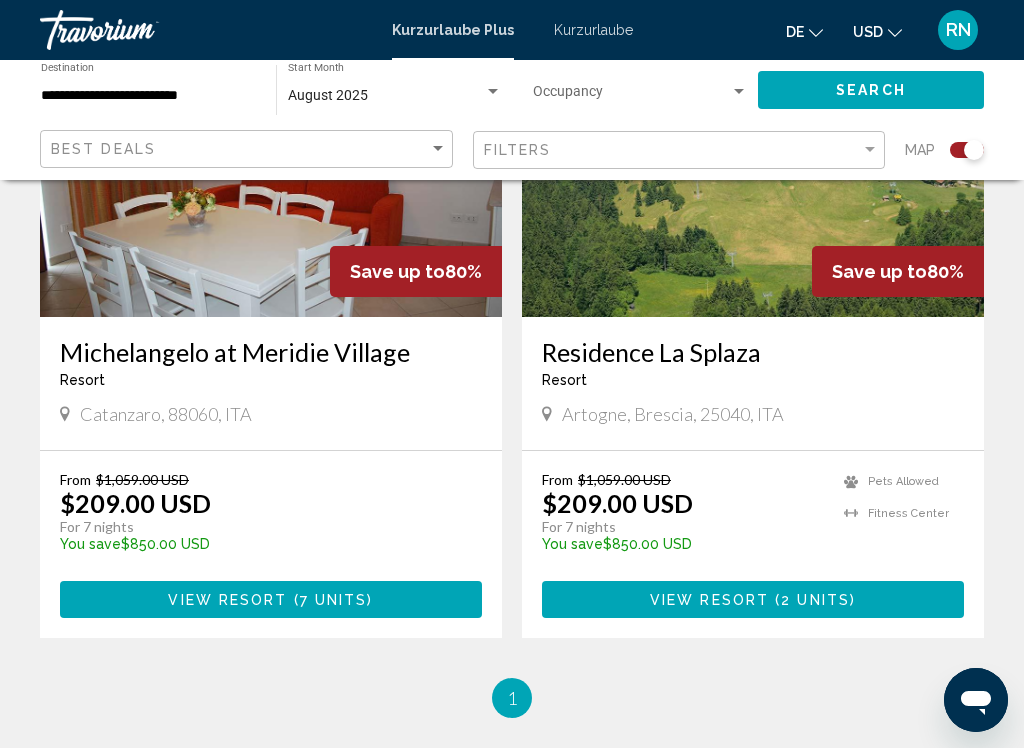 scroll, scrollTop: 903, scrollLeft: 0, axis: vertical 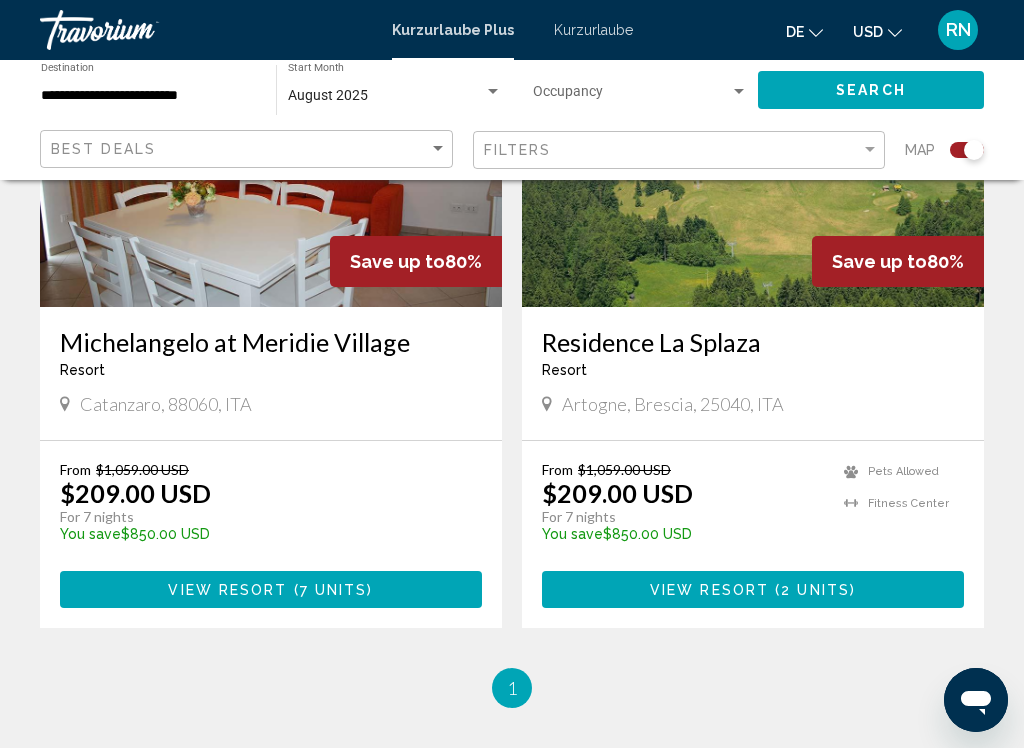 click on "USD" 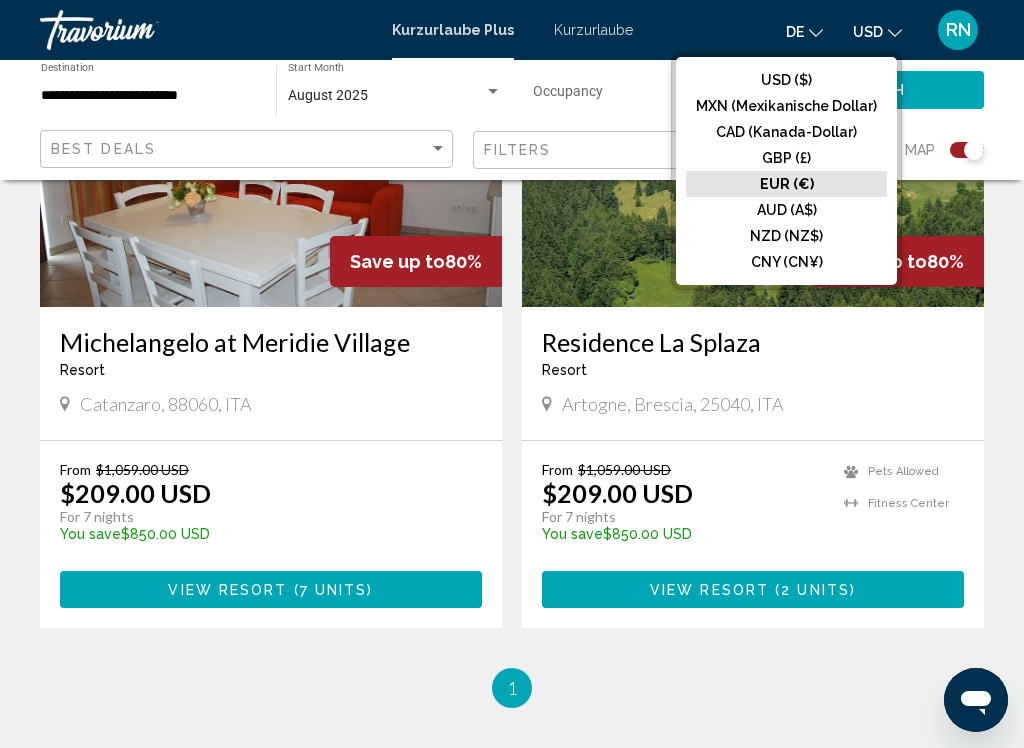 click on "EUR (€)" 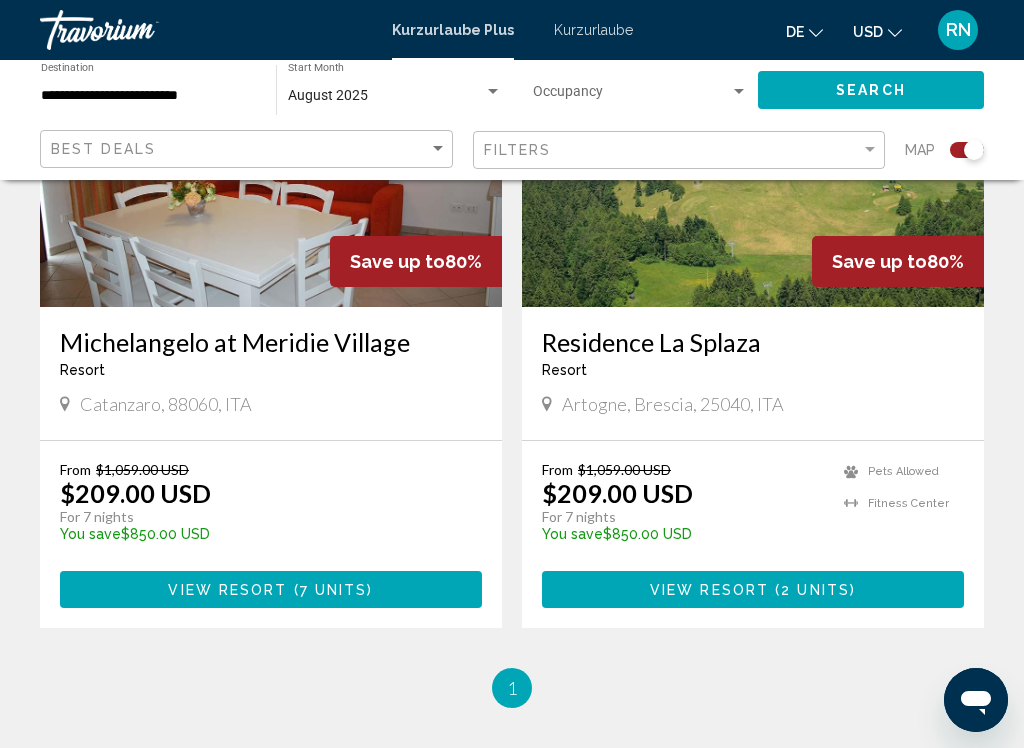 click on "USD
USD ($) MXN (Mexikanische Dollar) CAD (Kanada-Dollar) GBP (£) EUR (€) AUD (A$) NZD (NZ$) CNY (CN¥)" 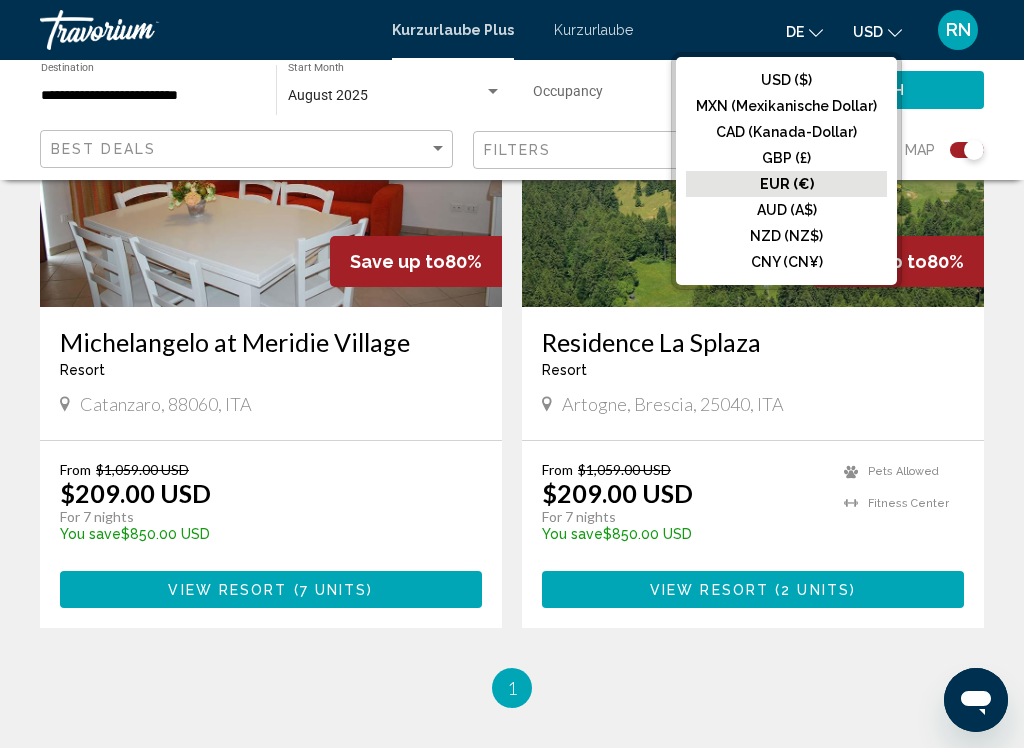 click on "EUR (€)" 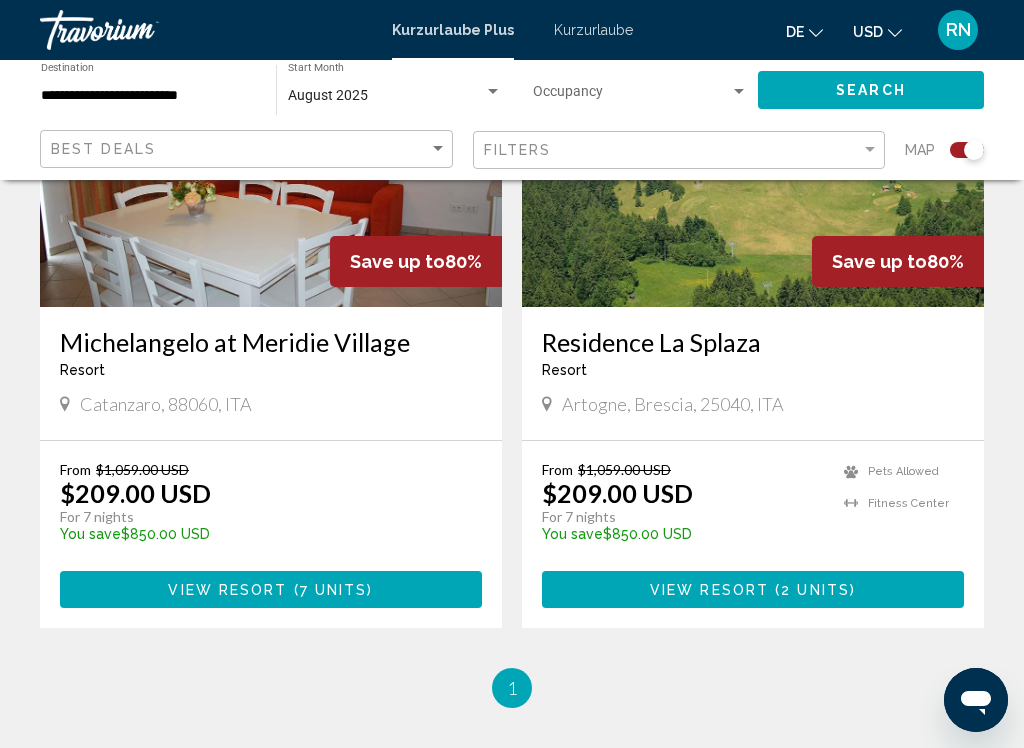 click on "USD
USD ($) MXN (Mexikanische Dollar) CAD (Kanada-Dollar) GBP (£) EUR (€) AUD (A$) NZD (NZ$) CNY (CN¥)" 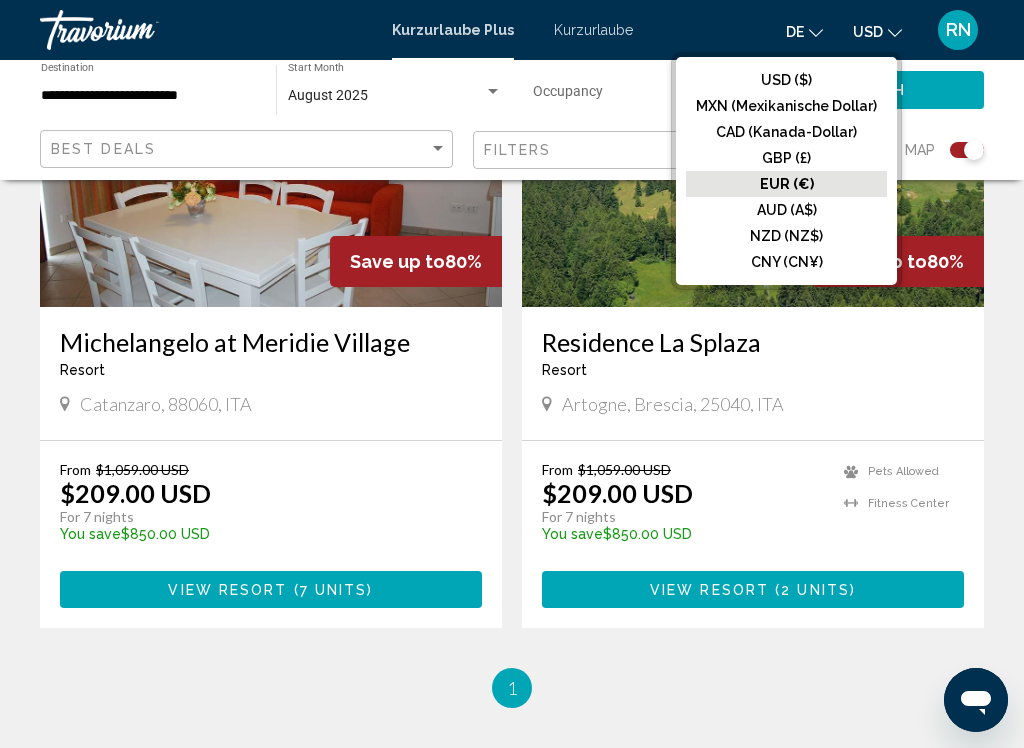 click on "EUR (€)" 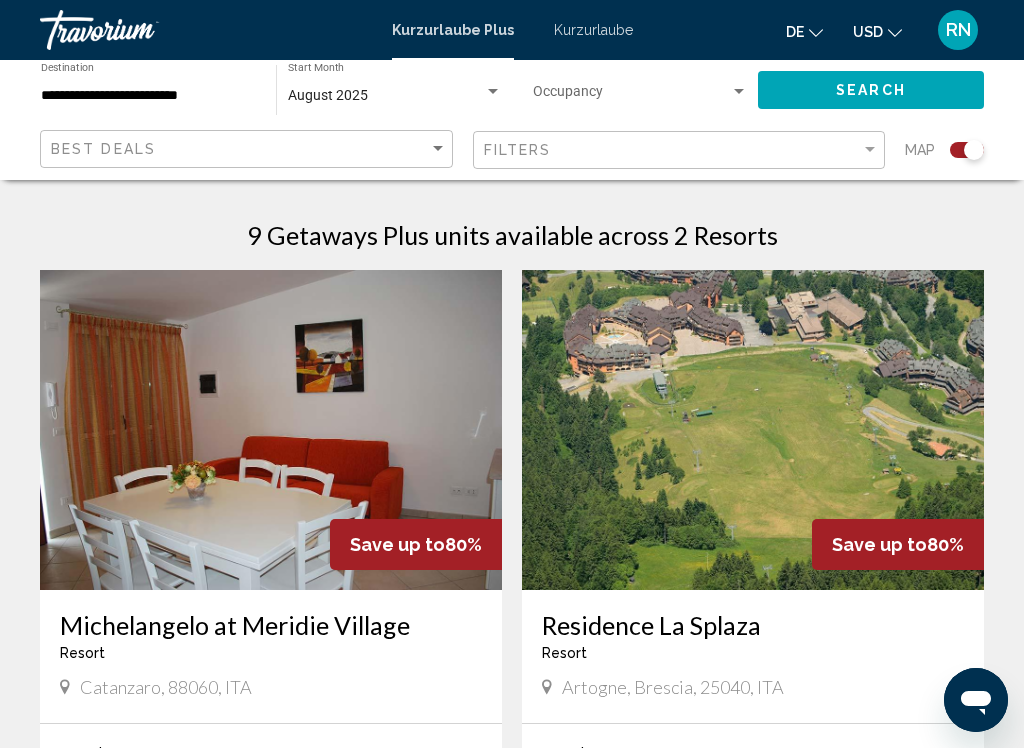 scroll, scrollTop: 595, scrollLeft: 0, axis: vertical 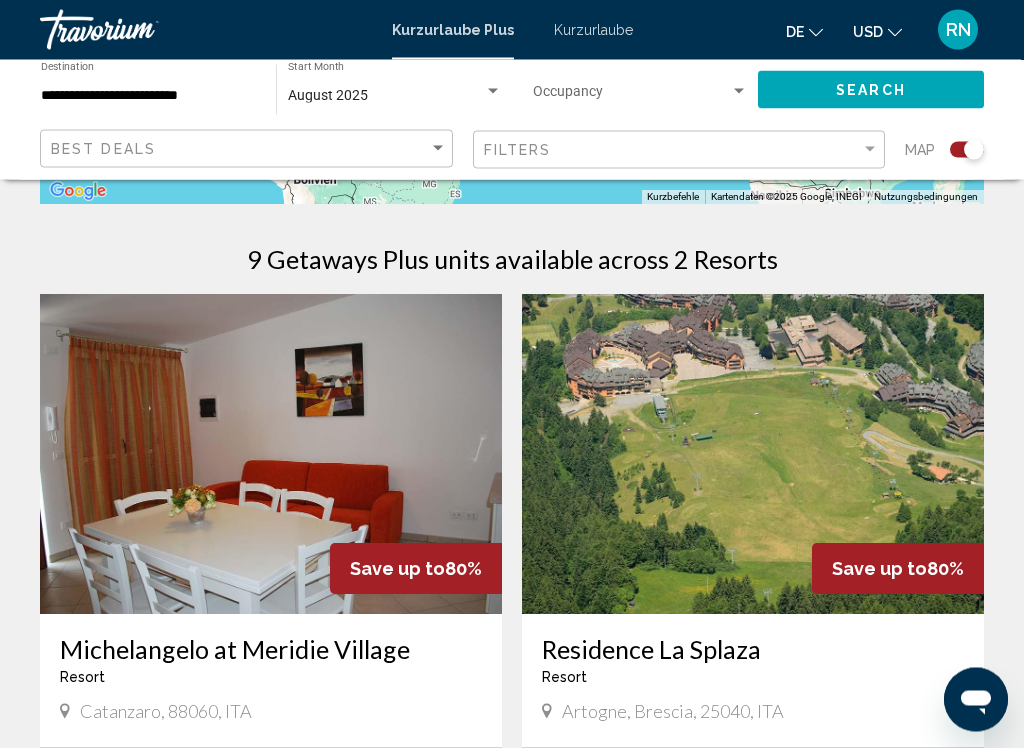 click at bounding box center (753, 455) 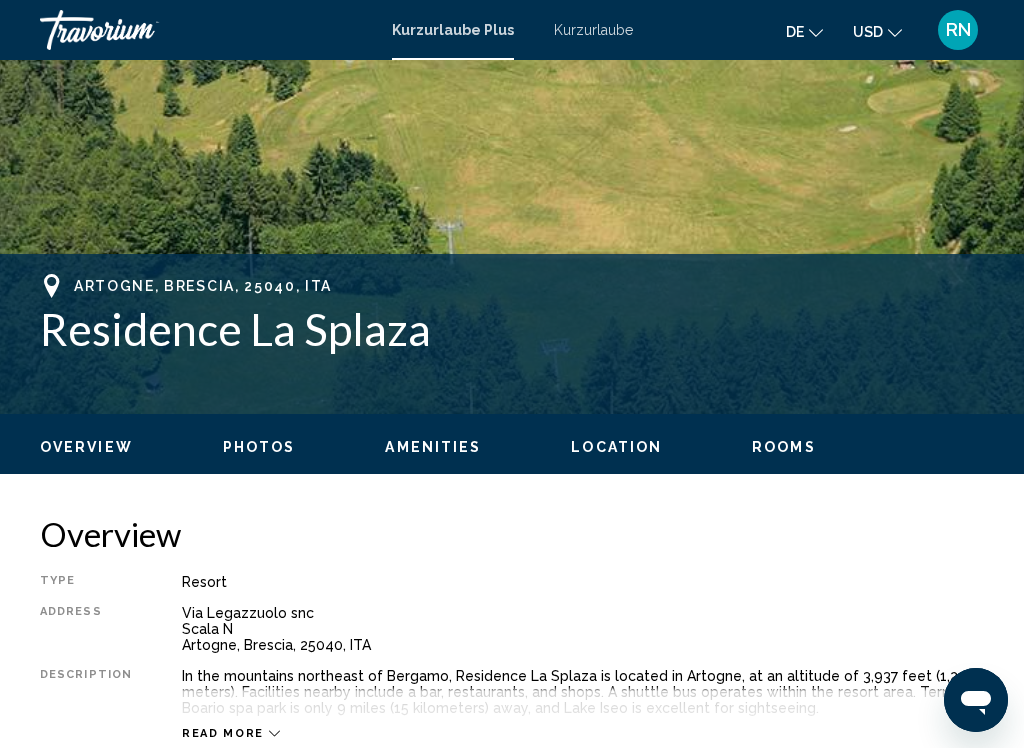 scroll, scrollTop: 0, scrollLeft: 0, axis: both 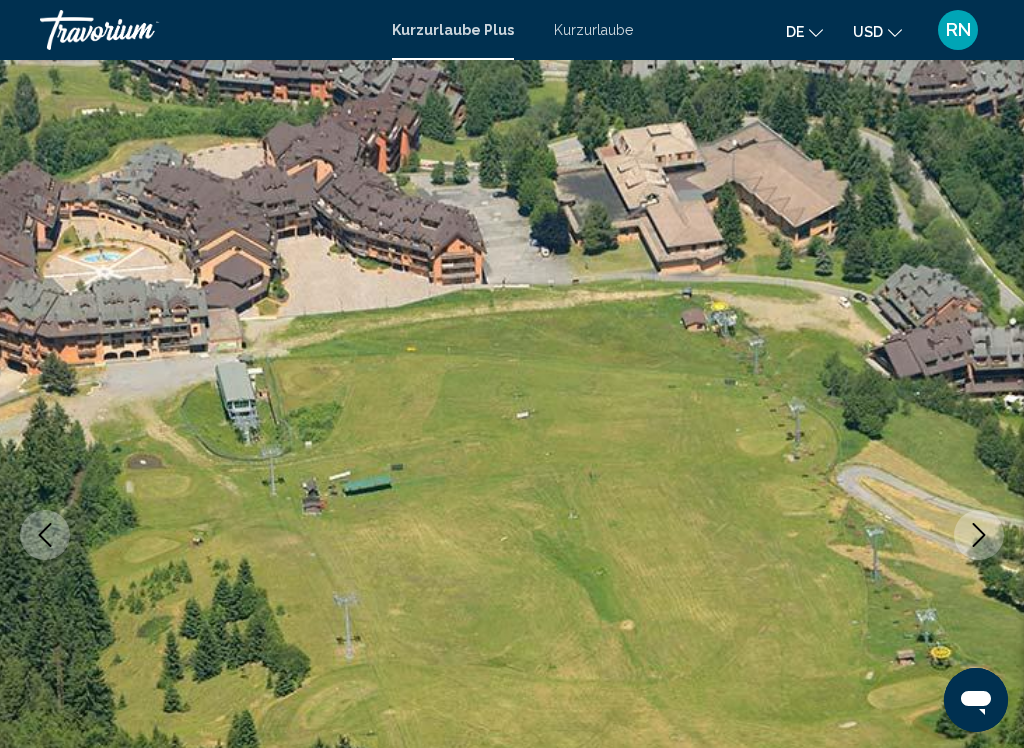click 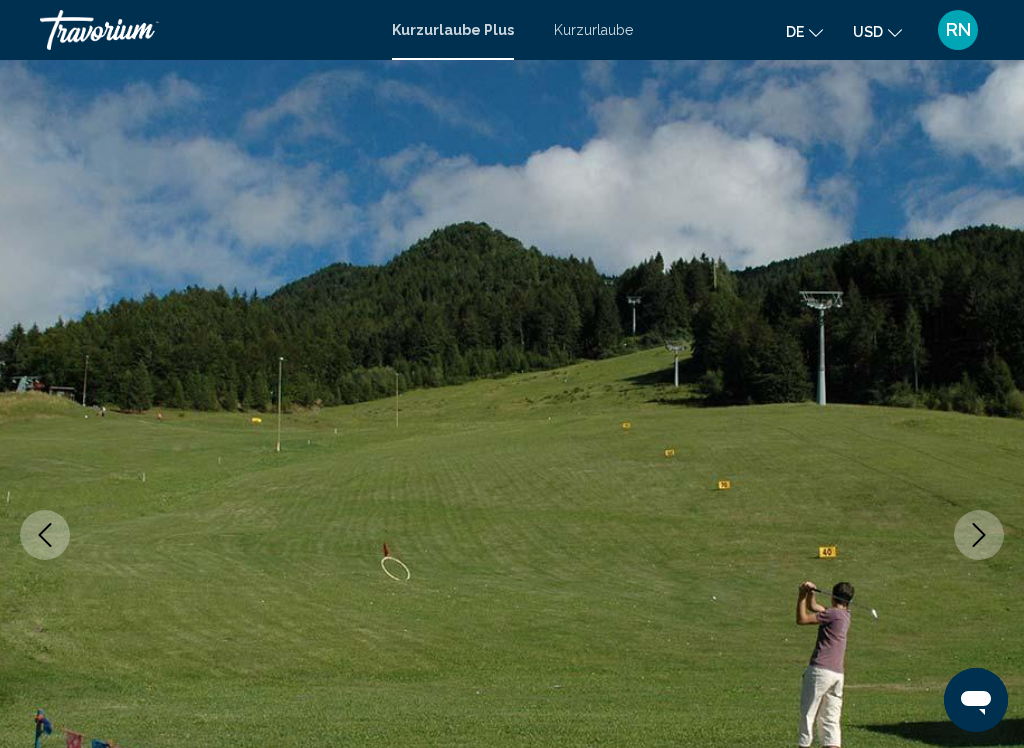 click 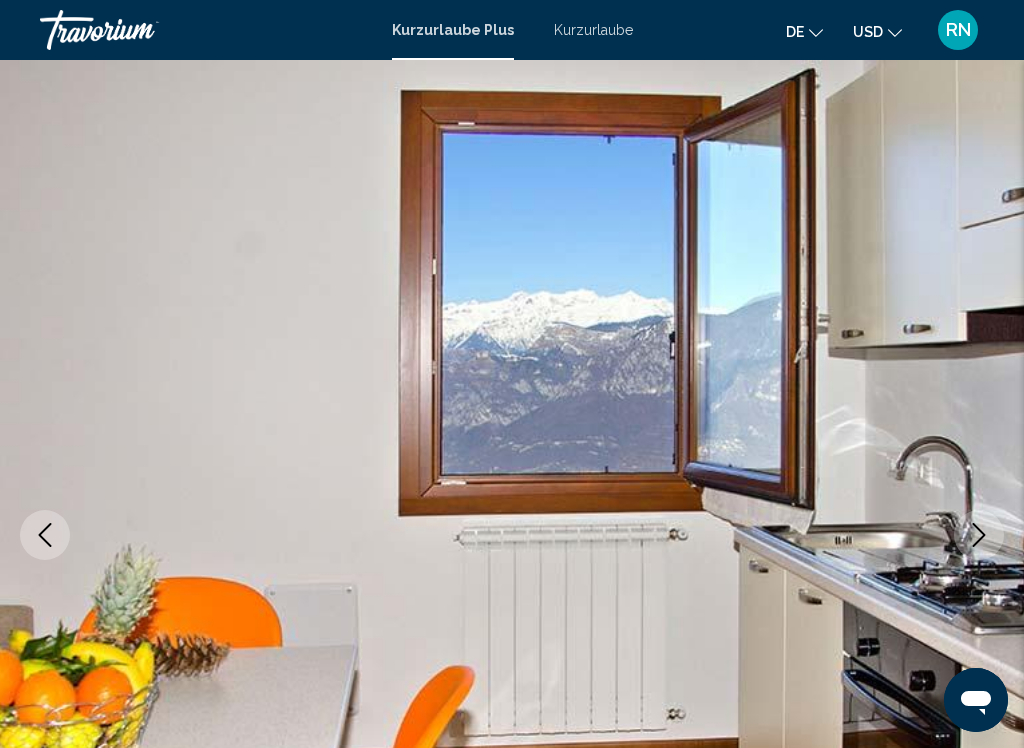 click 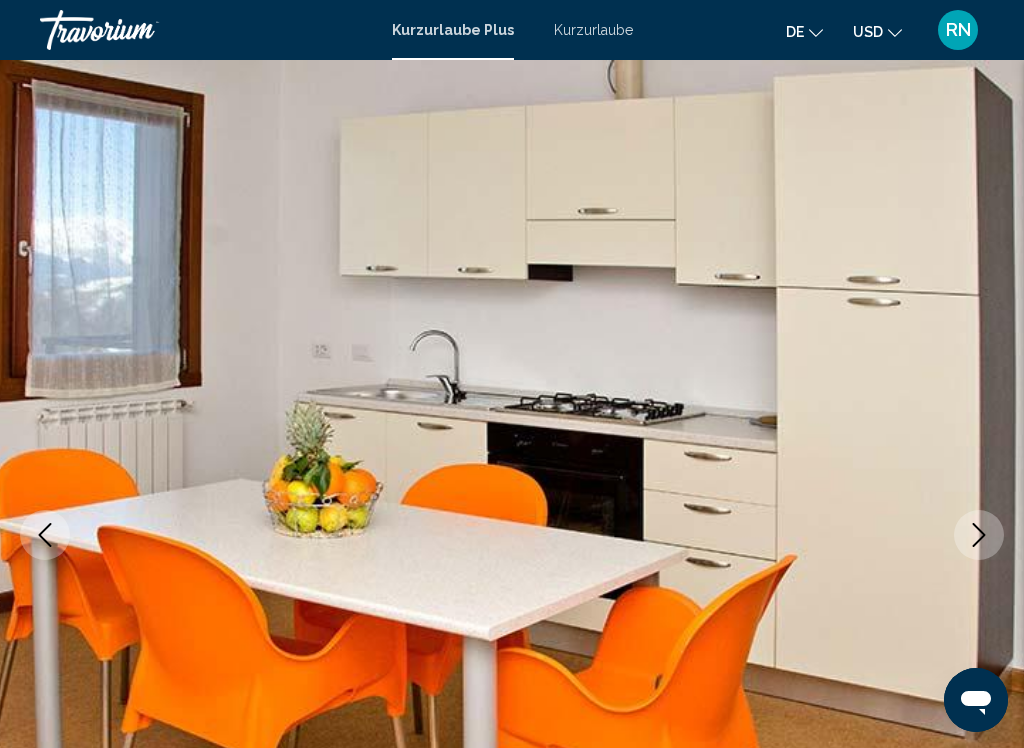 click 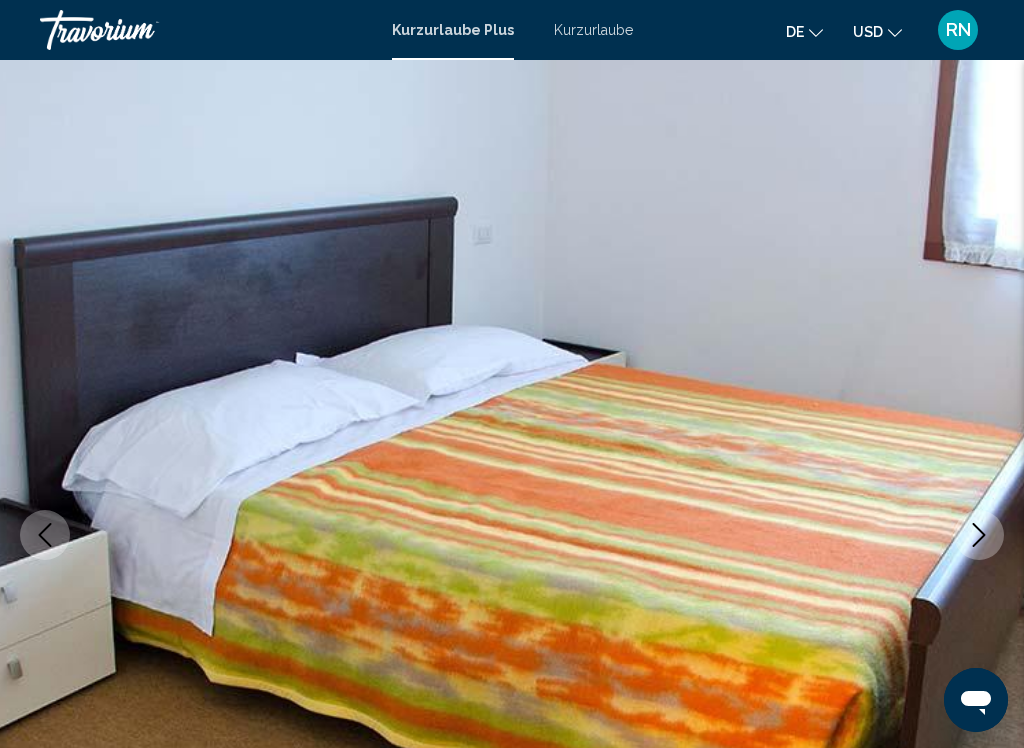 click at bounding box center (512, 535) 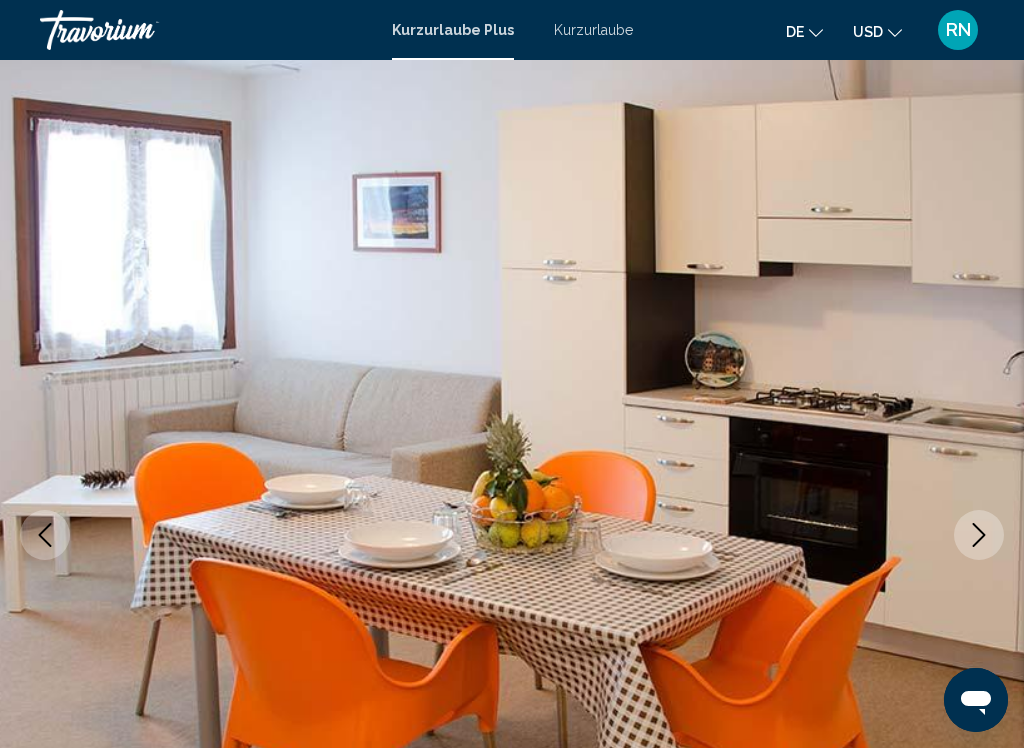 click 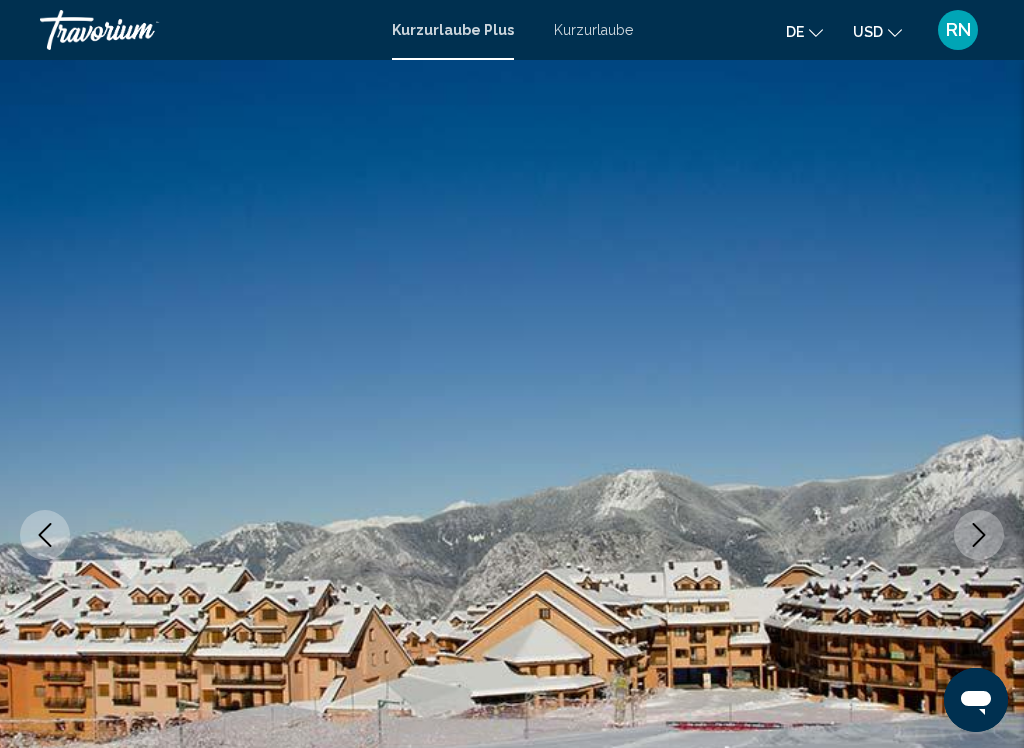 click at bounding box center (45, 535) 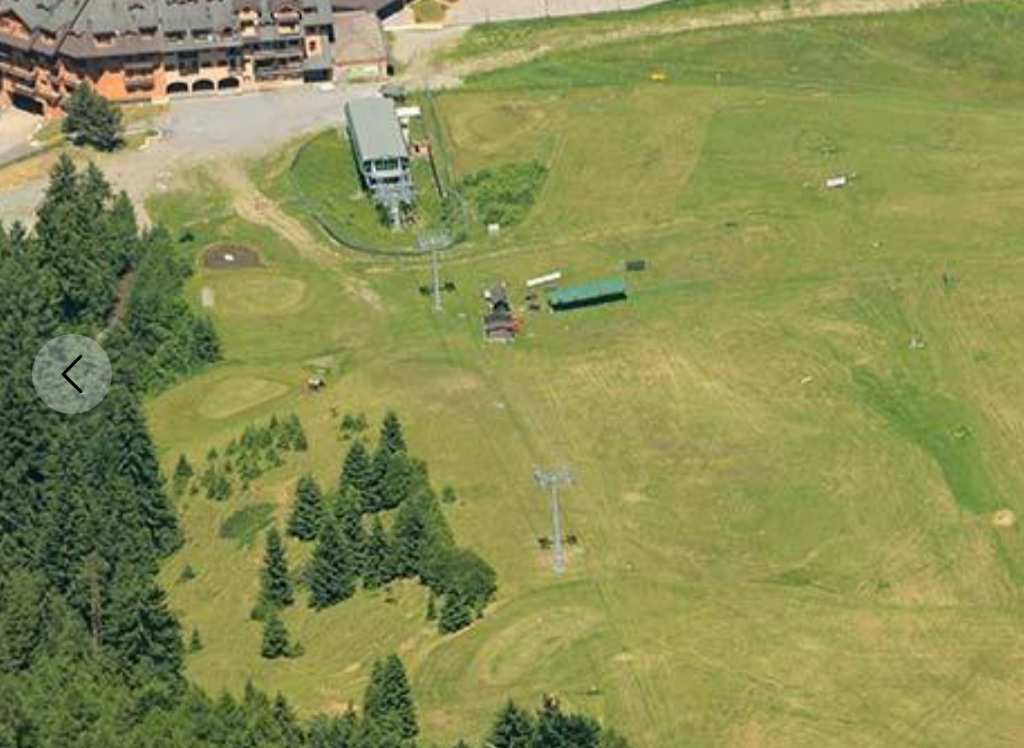 scroll, scrollTop: 20, scrollLeft: 0, axis: vertical 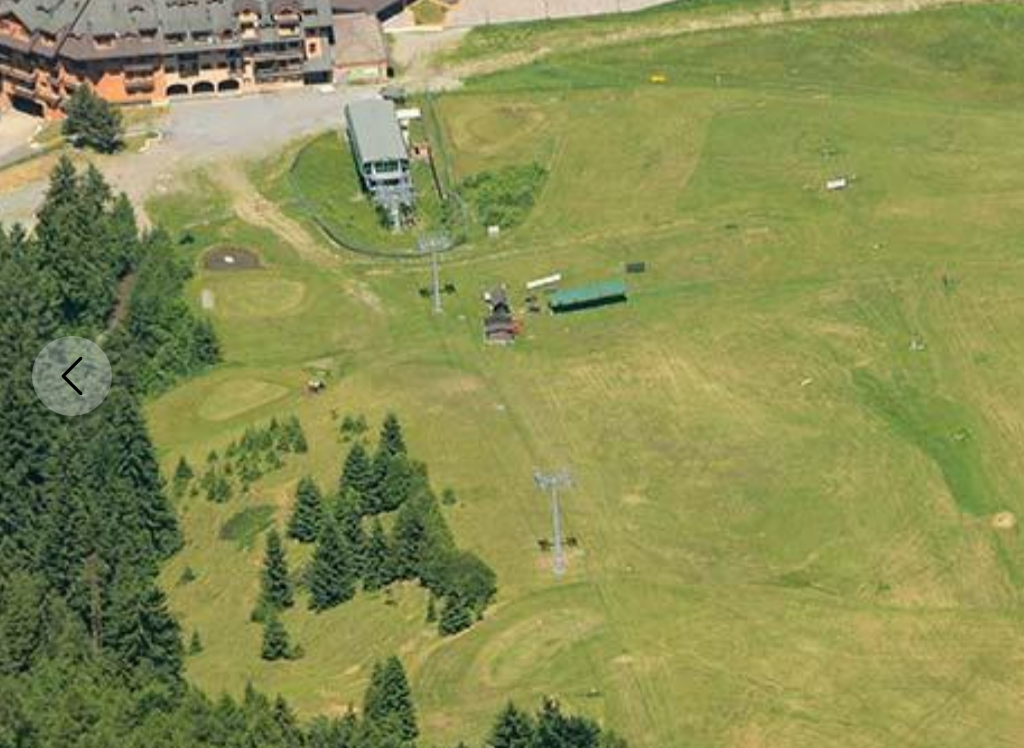 click at bounding box center (512, 515) 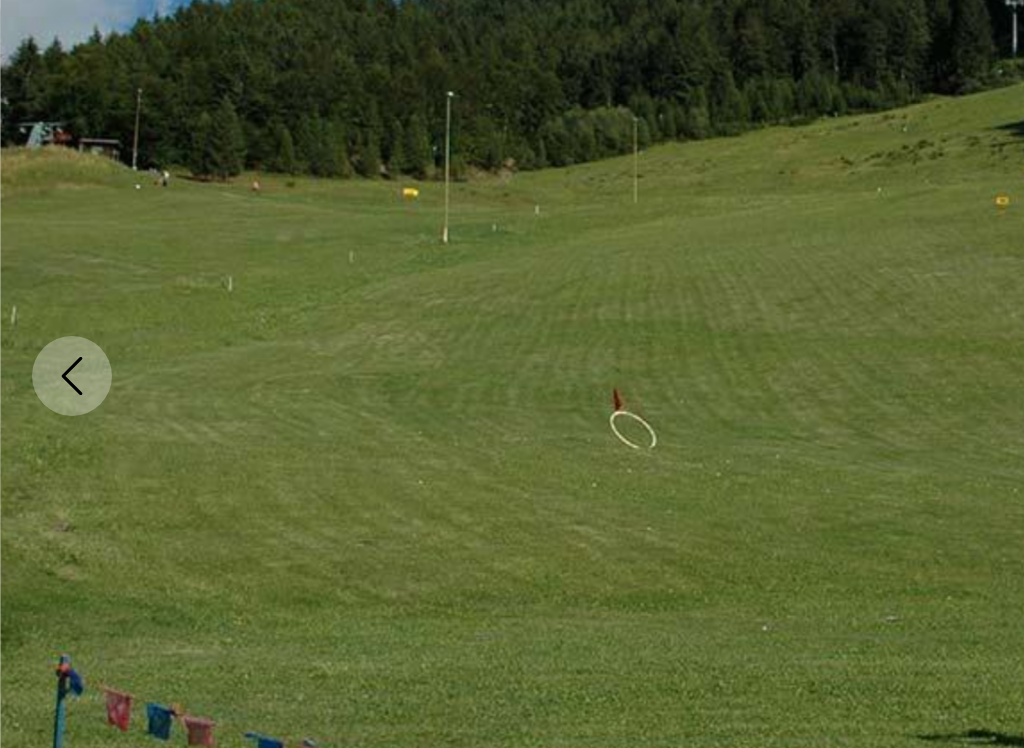 scroll, scrollTop: 21, scrollLeft: 0, axis: vertical 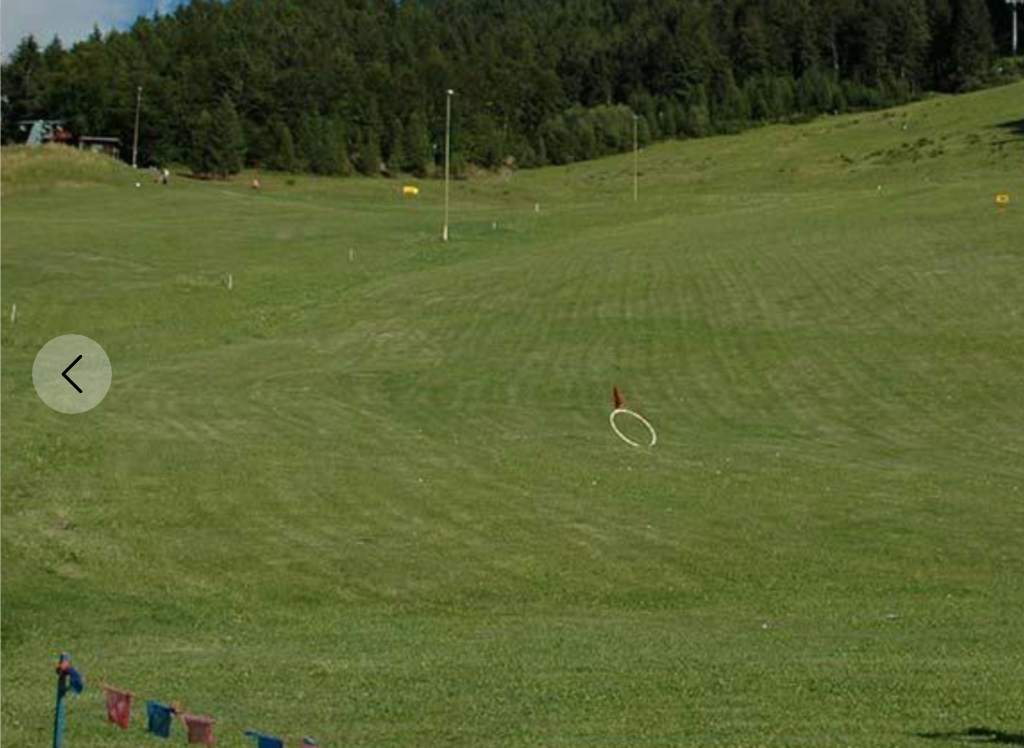 click 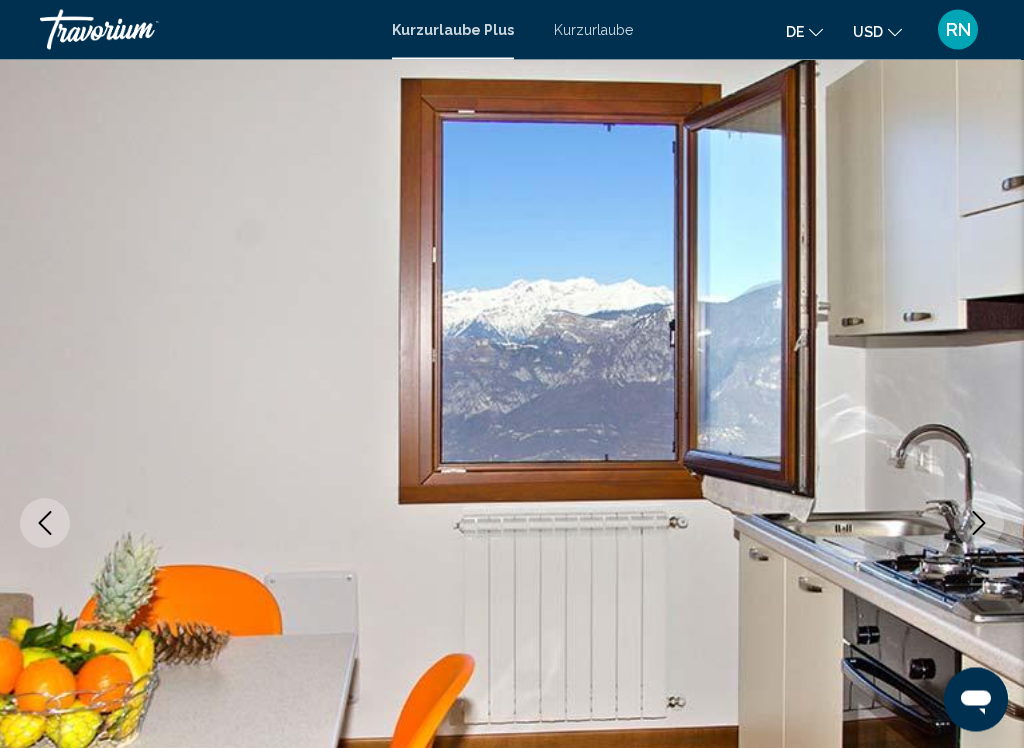 scroll, scrollTop: 0, scrollLeft: 0, axis: both 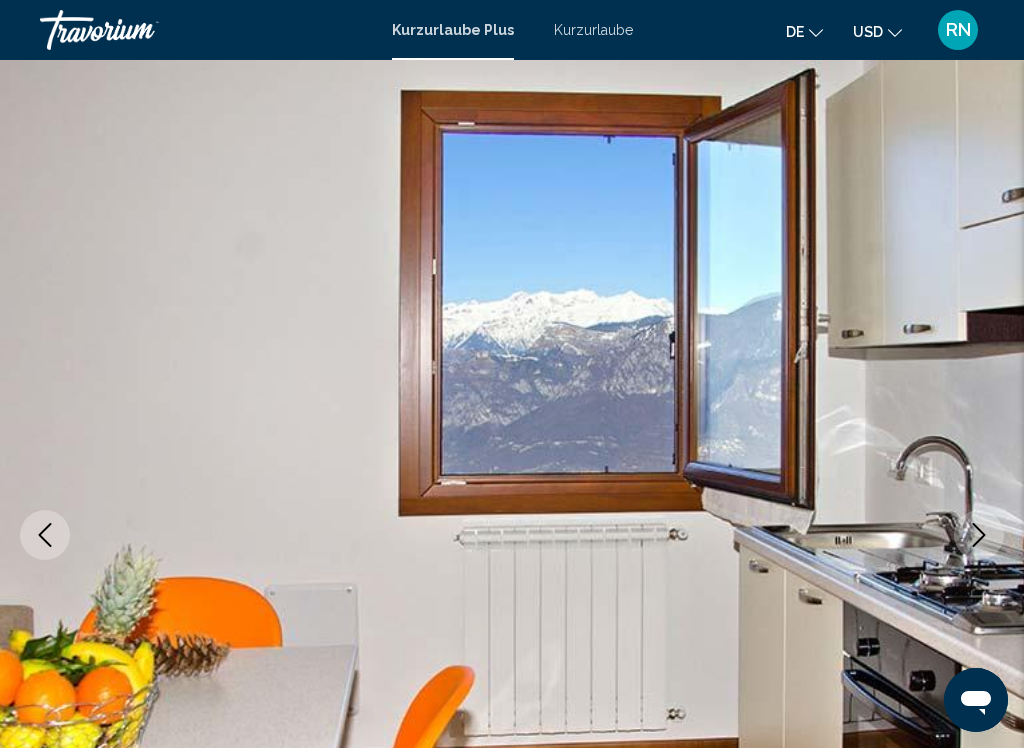 click 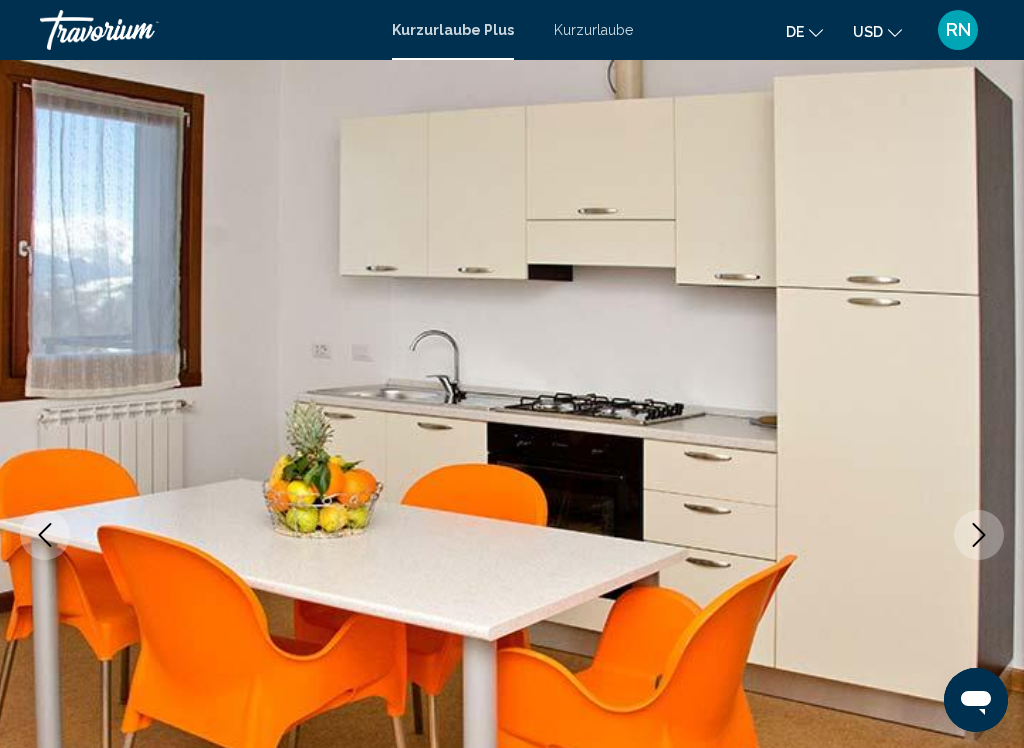 click at bounding box center [45, 535] 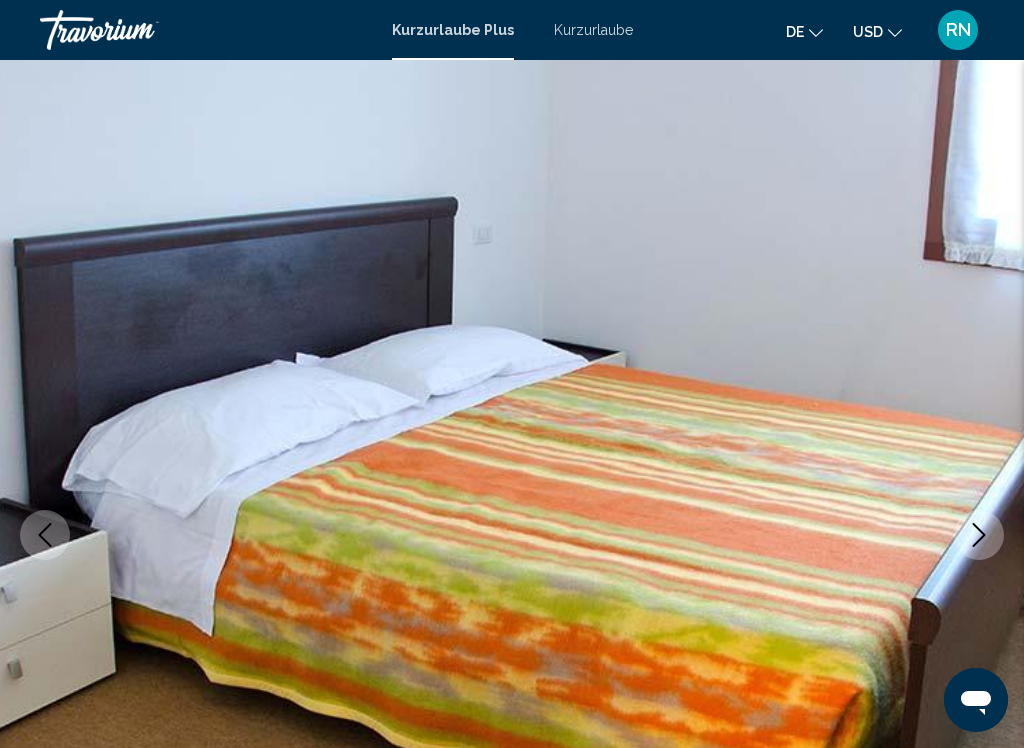 click at bounding box center [45, 535] 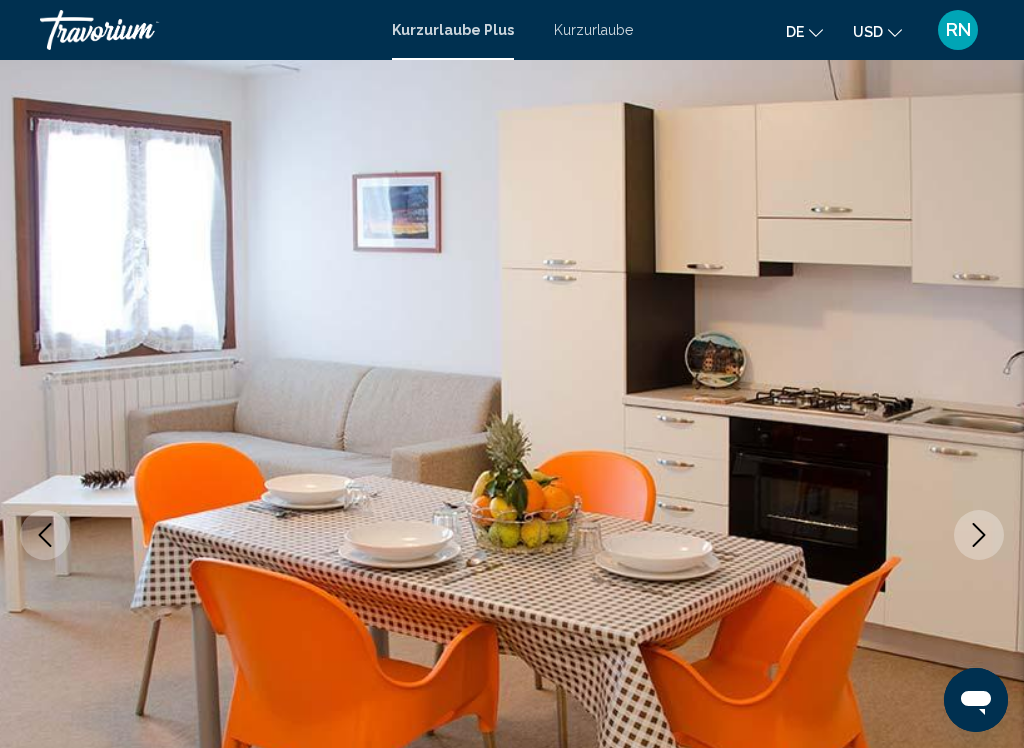 click 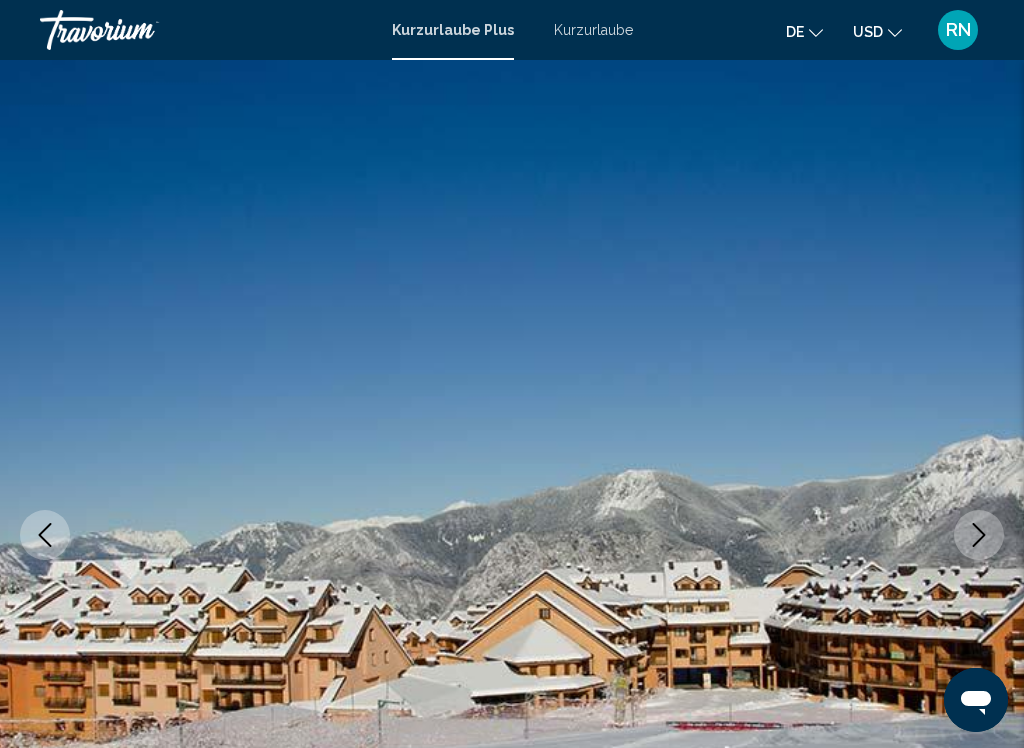 click at bounding box center (45, 535) 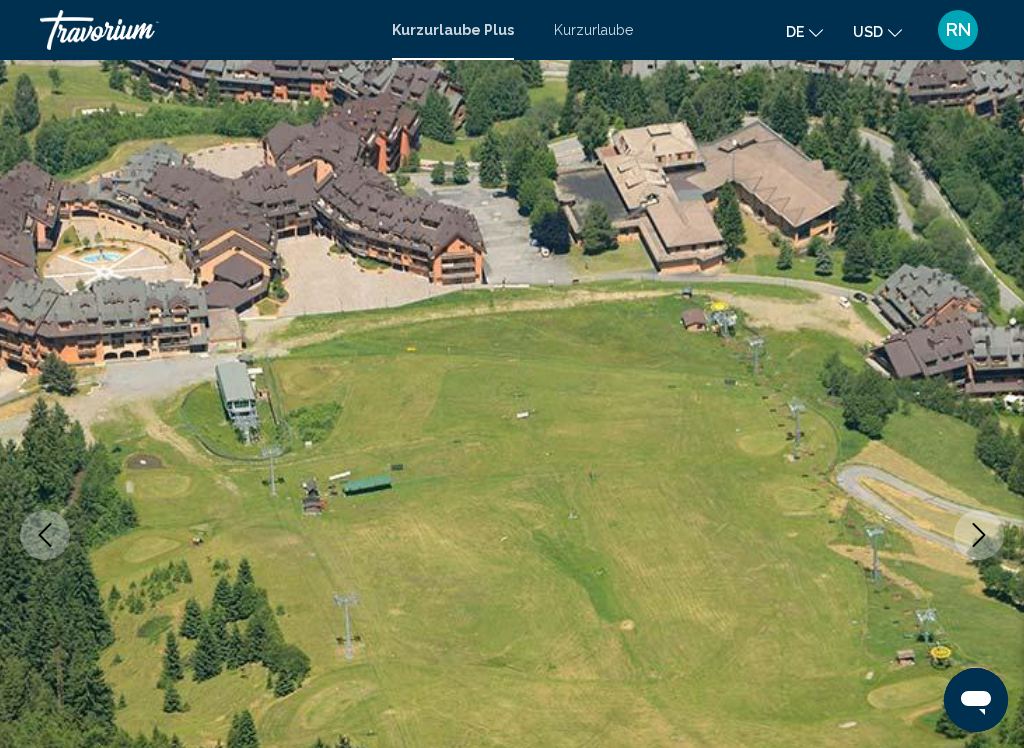 click at bounding box center (45, 535) 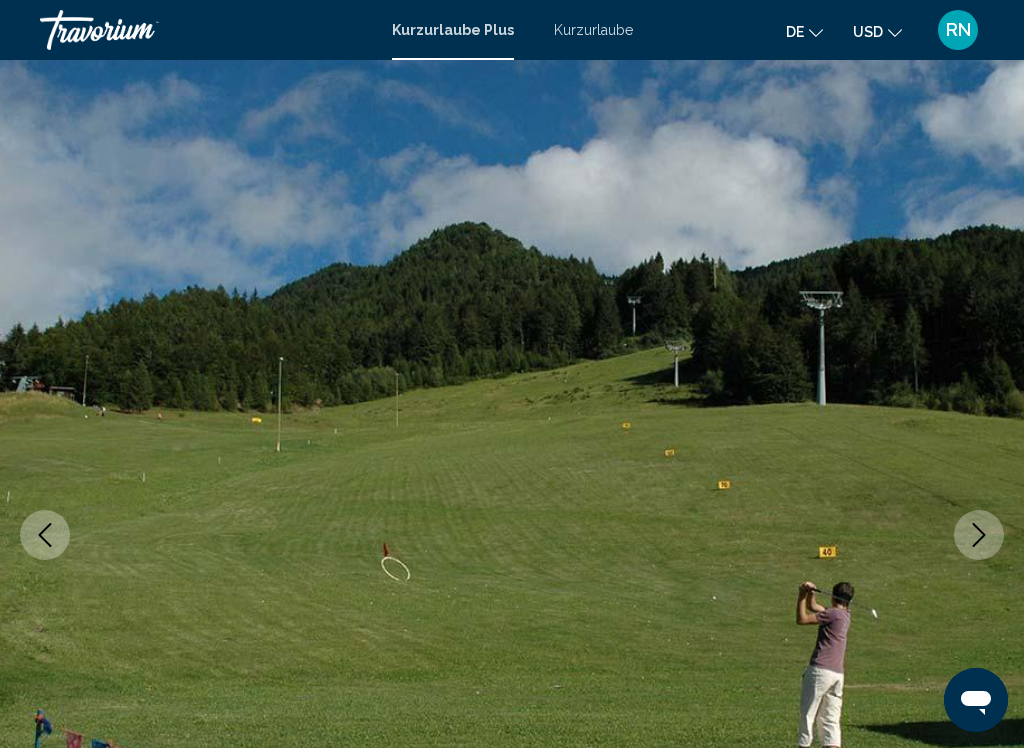 click at bounding box center [979, 535] 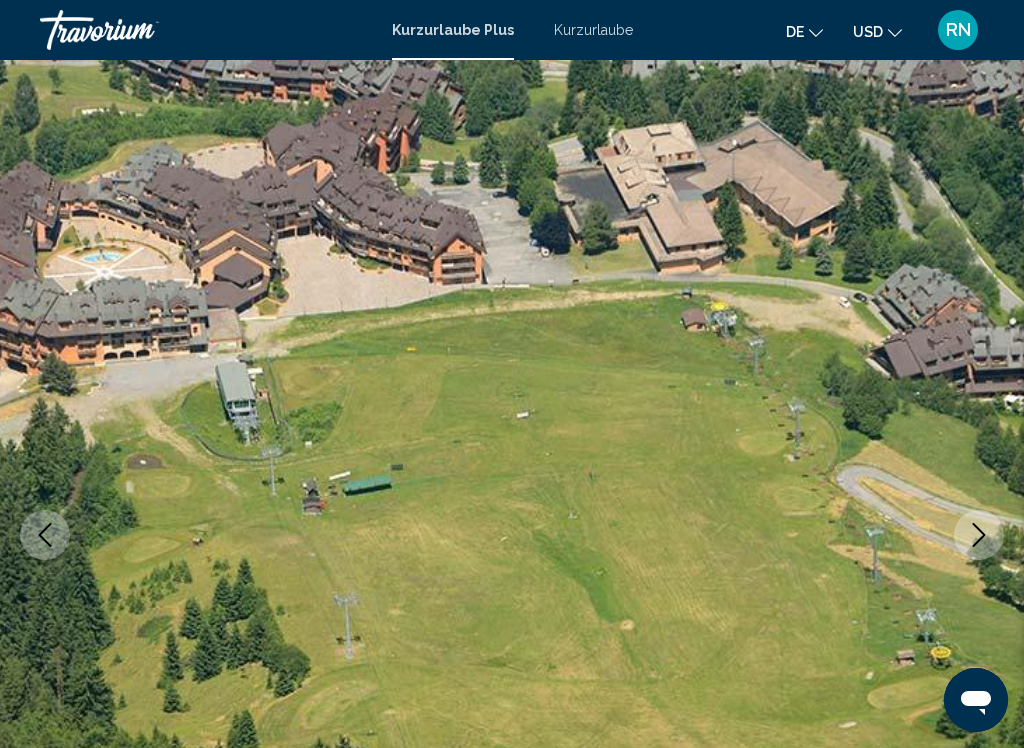 click at bounding box center [45, 535] 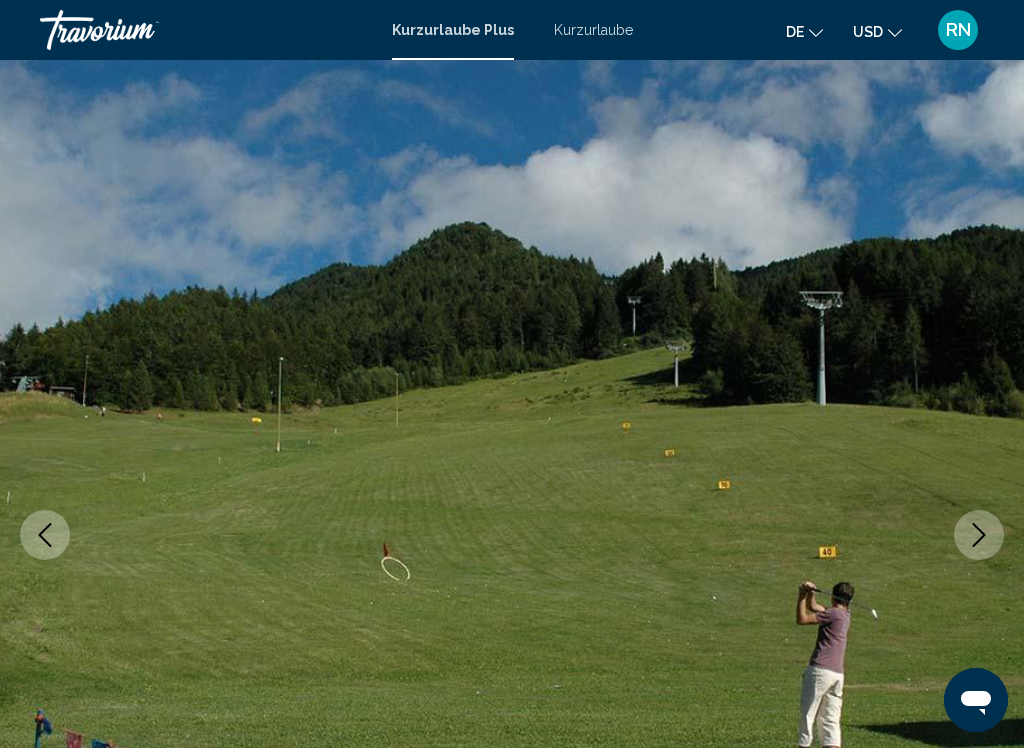 click 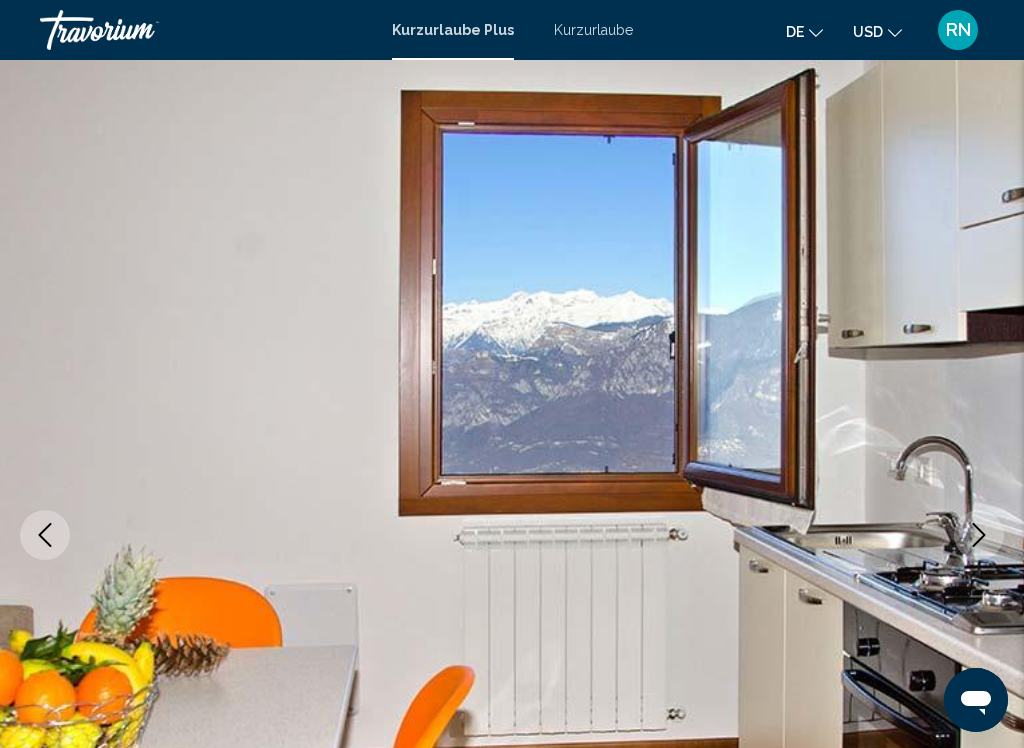 click 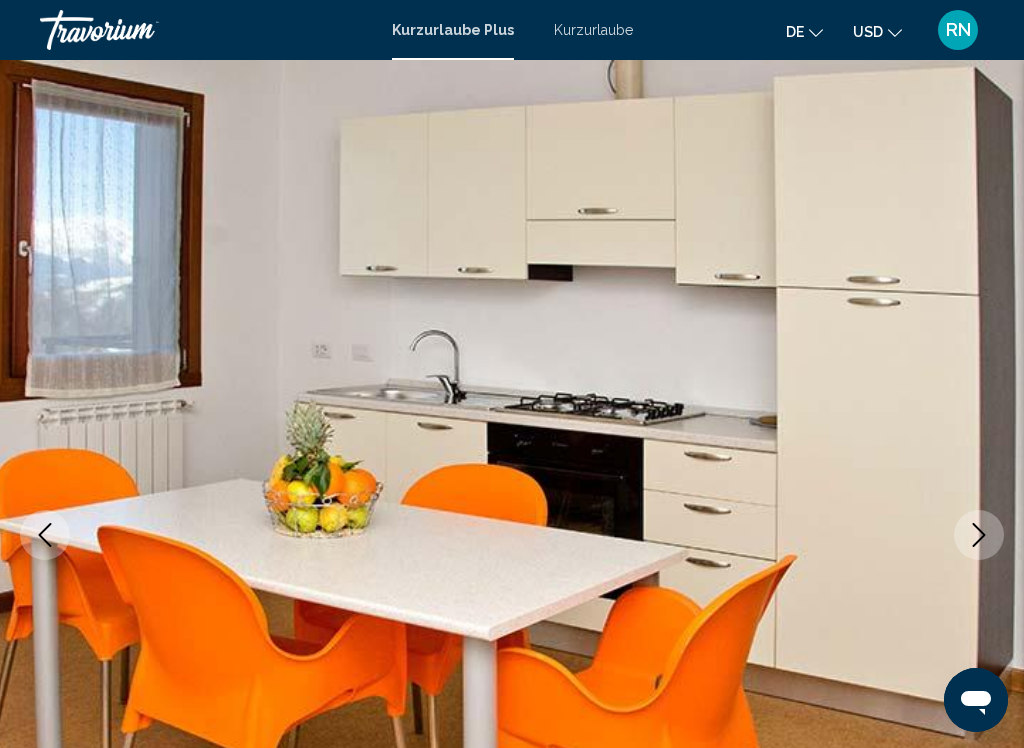 click at bounding box center (979, 535) 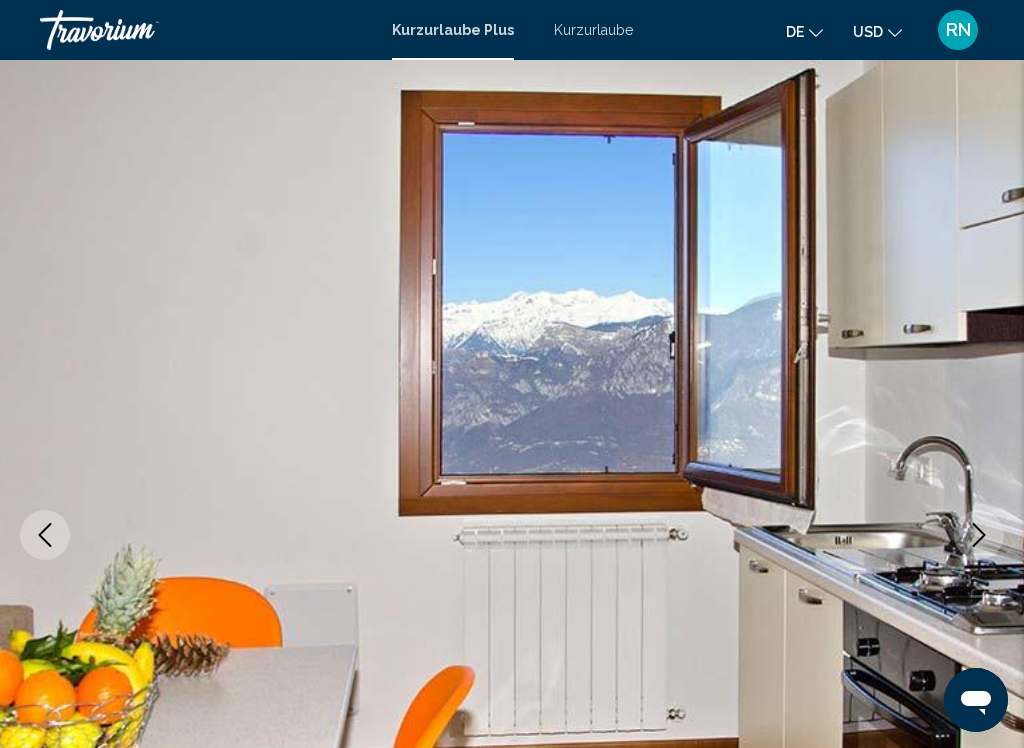 click at bounding box center [979, 535] 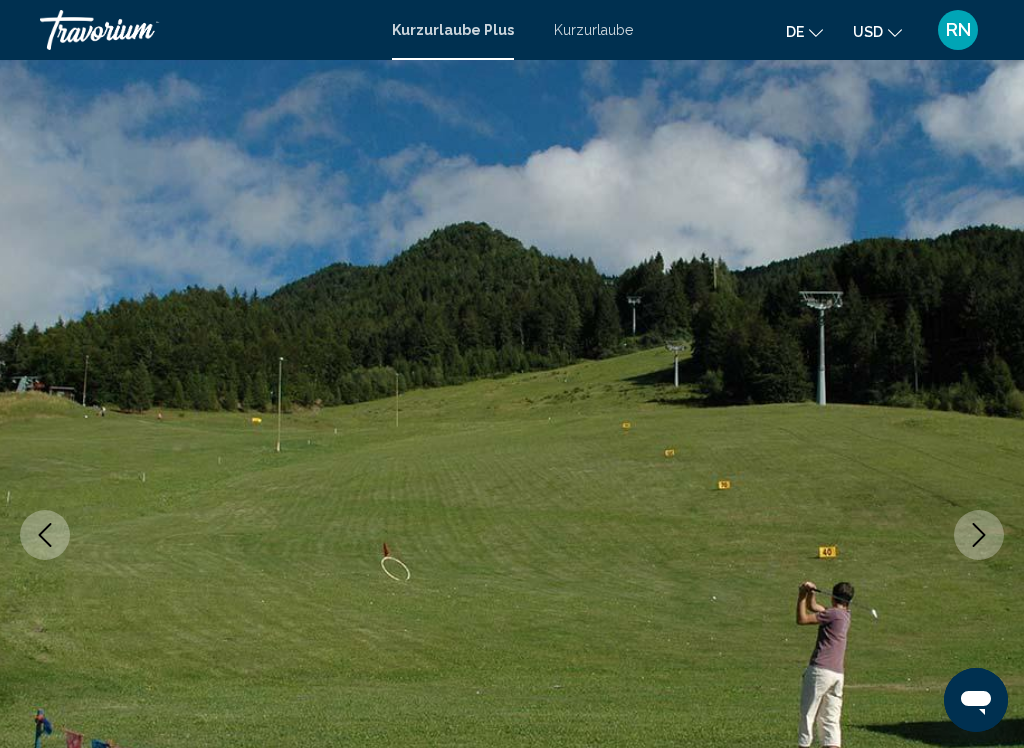 click at bounding box center [979, 535] 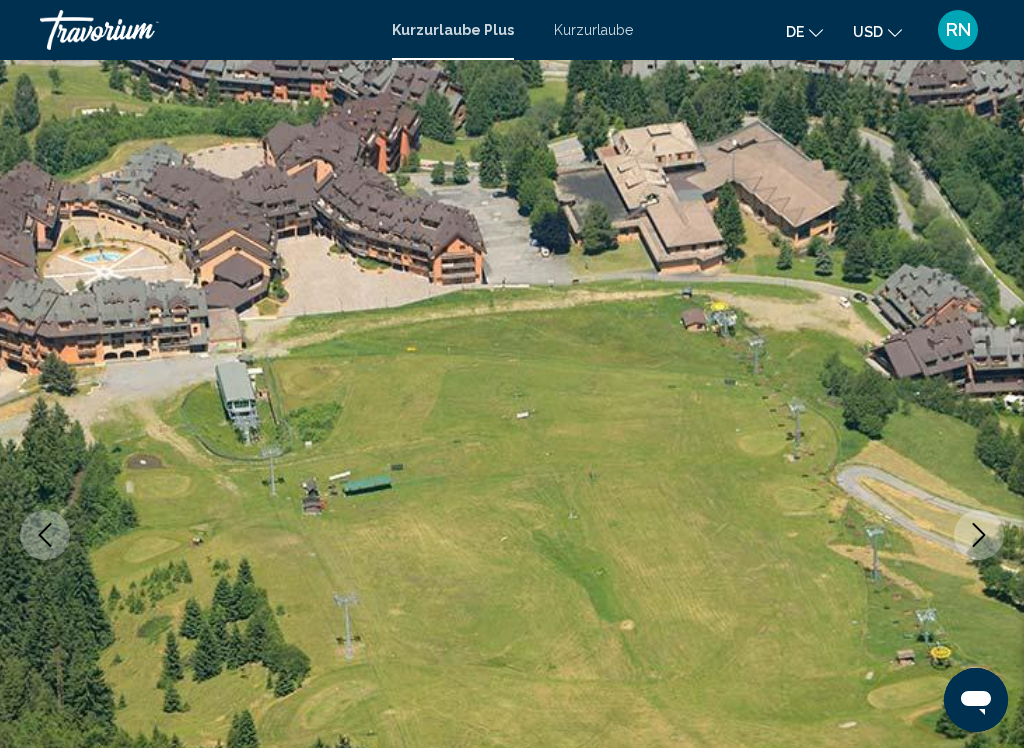 click 